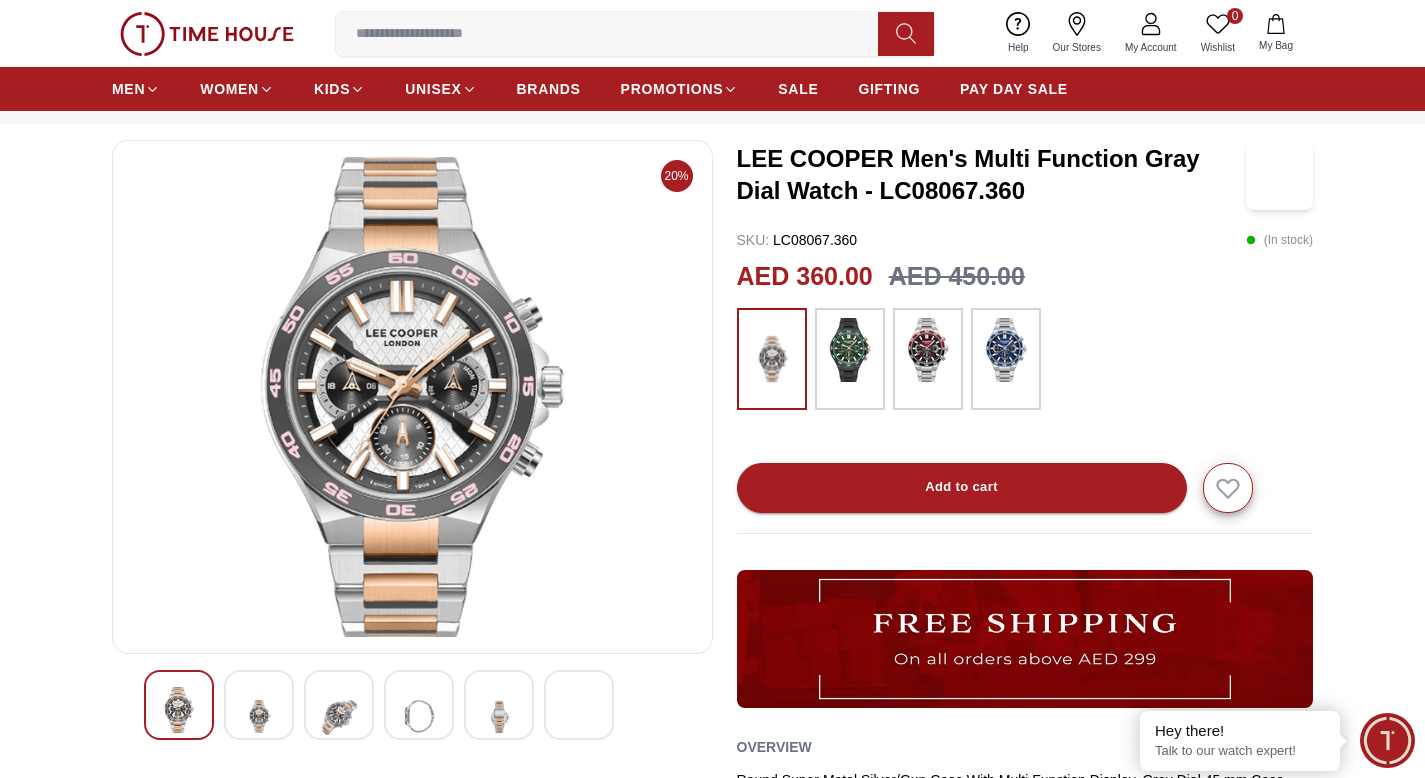 scroll, scrollTop: 1002, scrollLeft: 0, axis: vertical 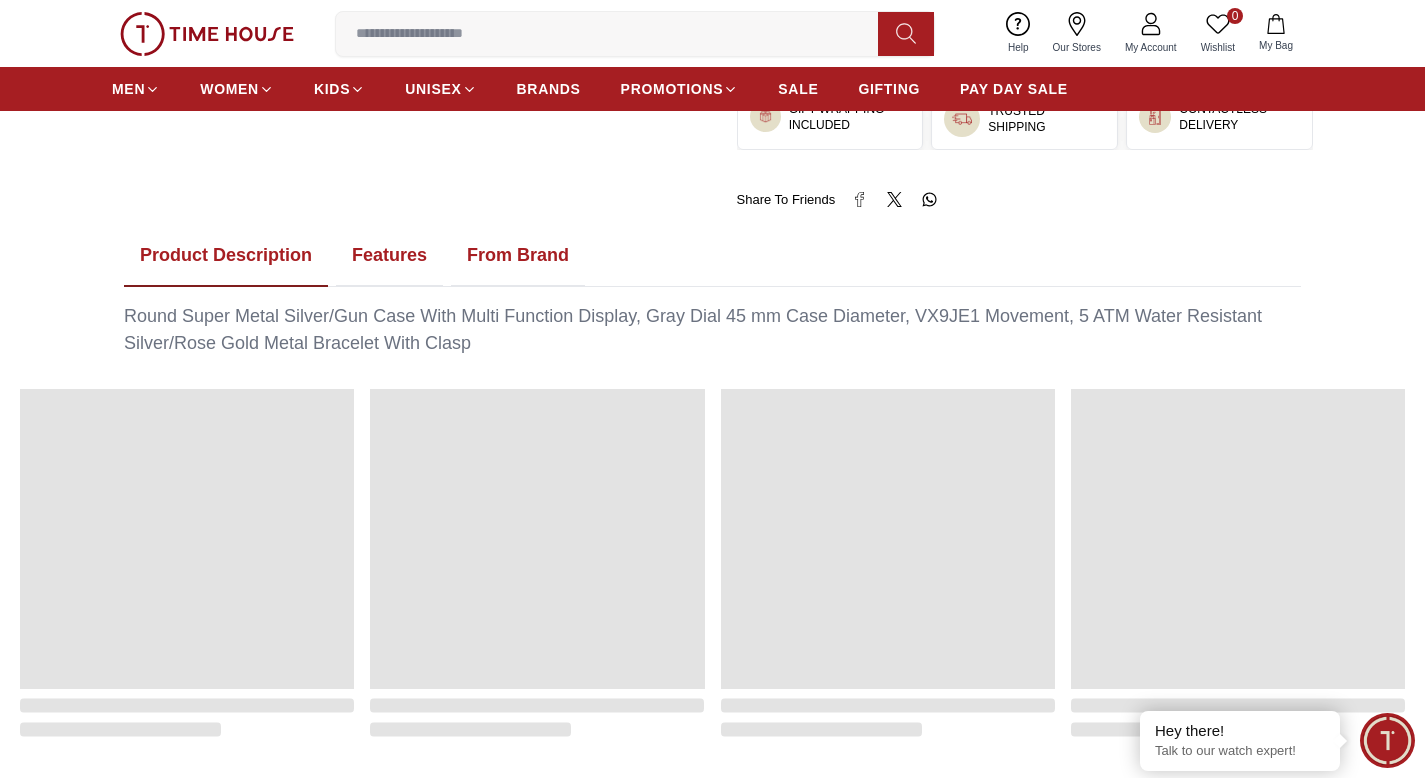 click on "Features" at bounding box center [389, 256] 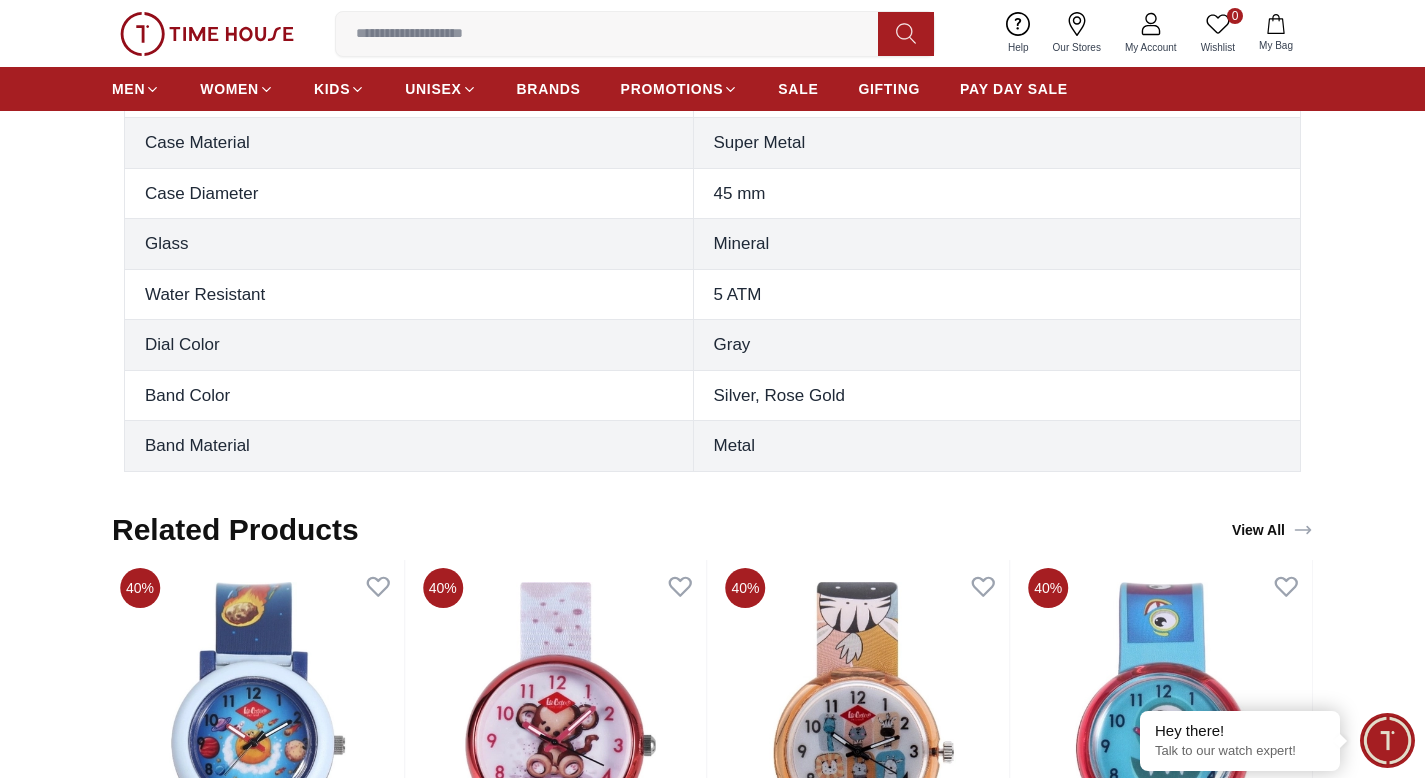 scroll, scrollTop: 1144, scrollLeft: 0, axis: vertical 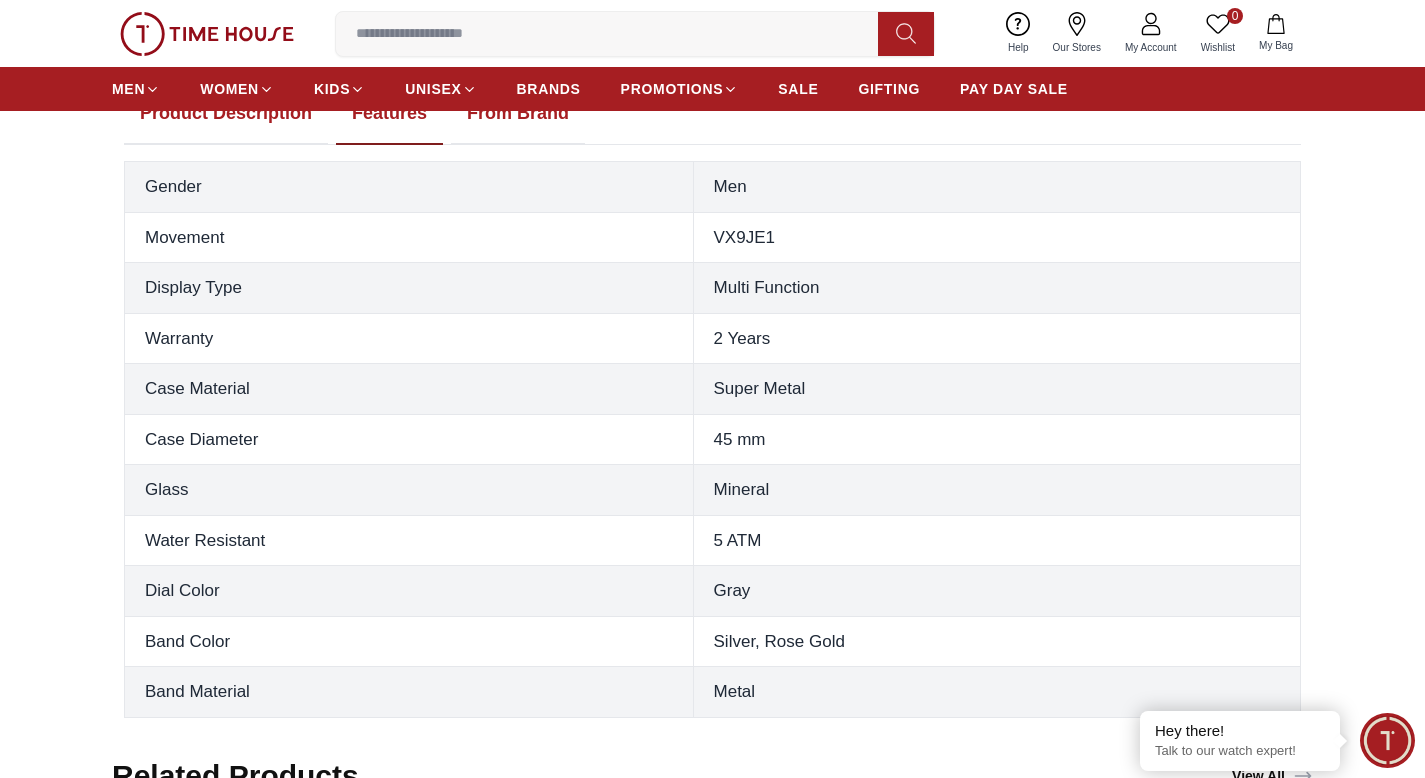 click on "VX9JE1" at bounding box center [996, 237] 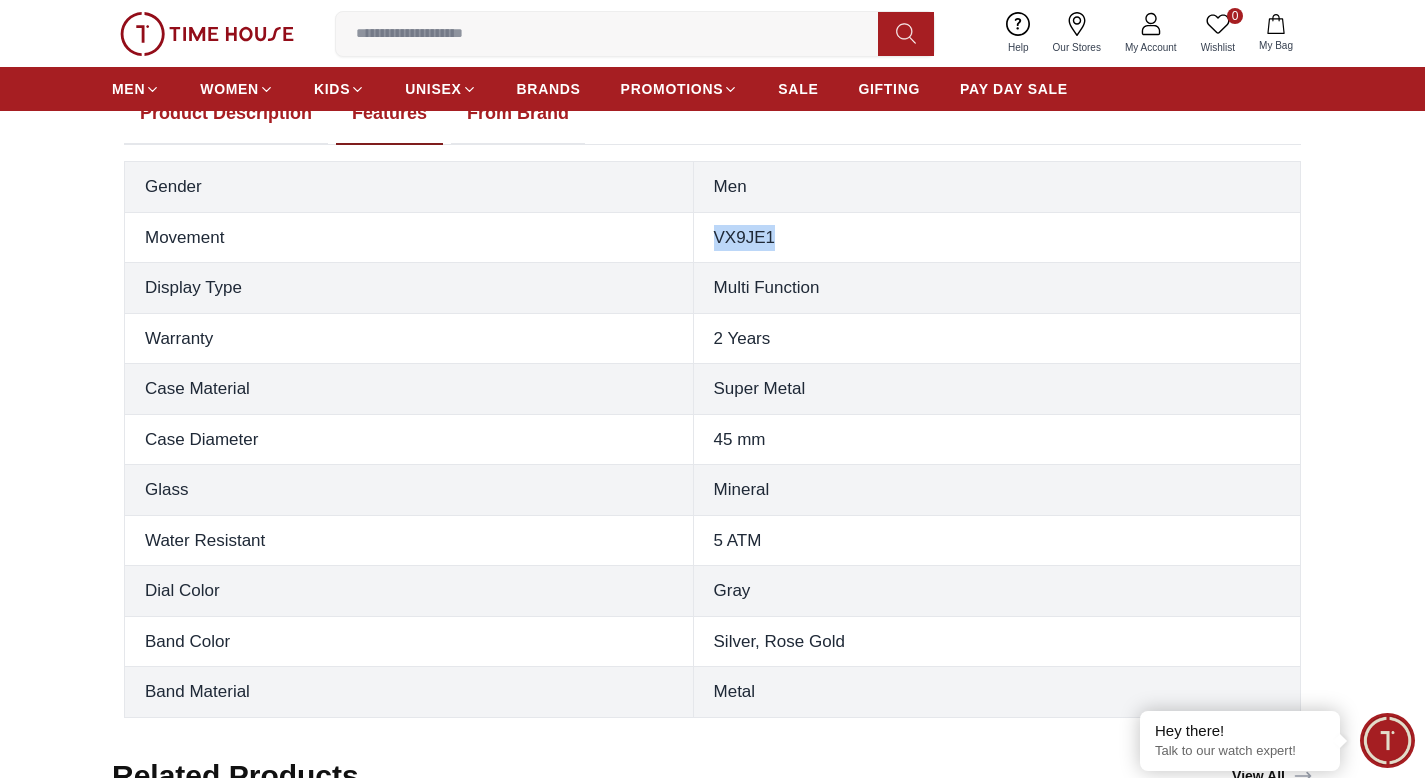click on "VX9JE1" at bounding box center [996, 237] 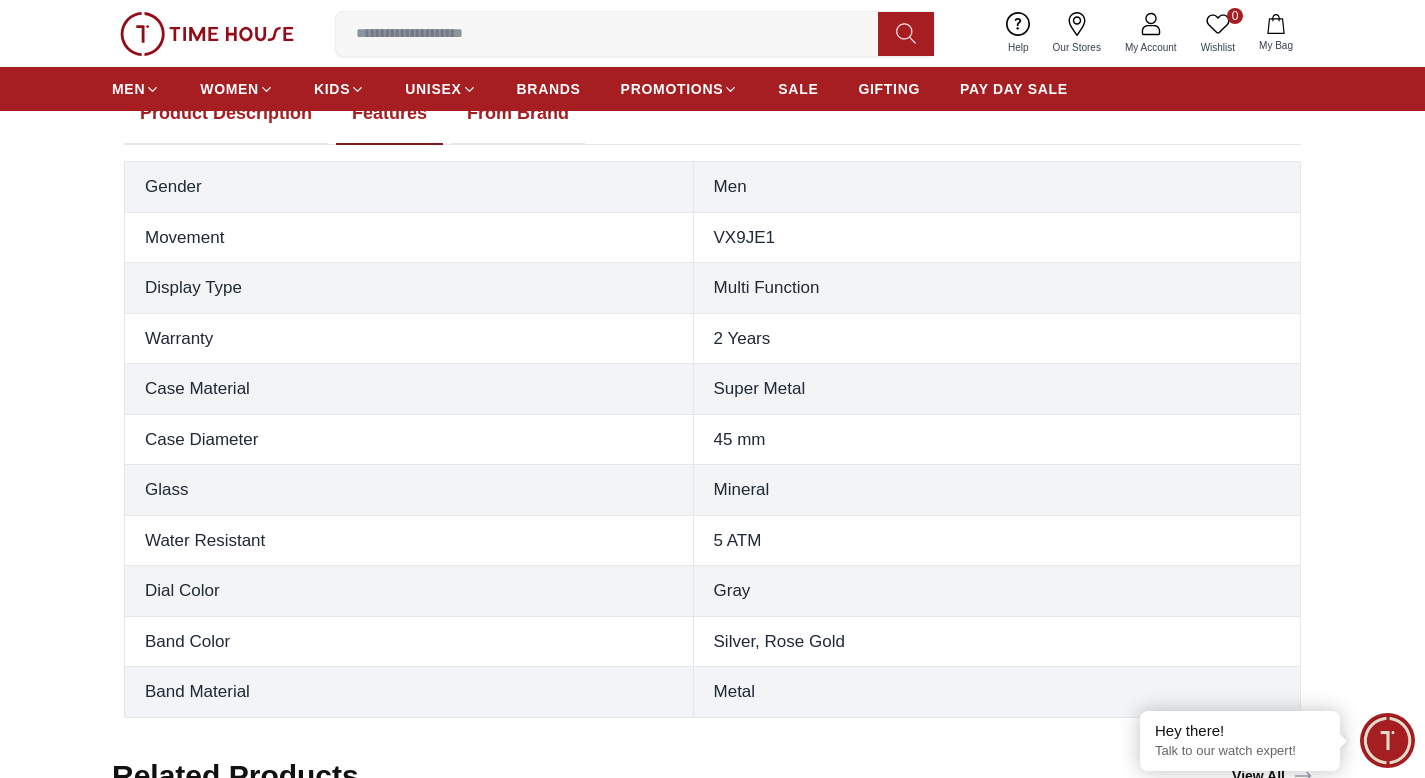 click on "Multi Function" at bounding box center [996, 288] 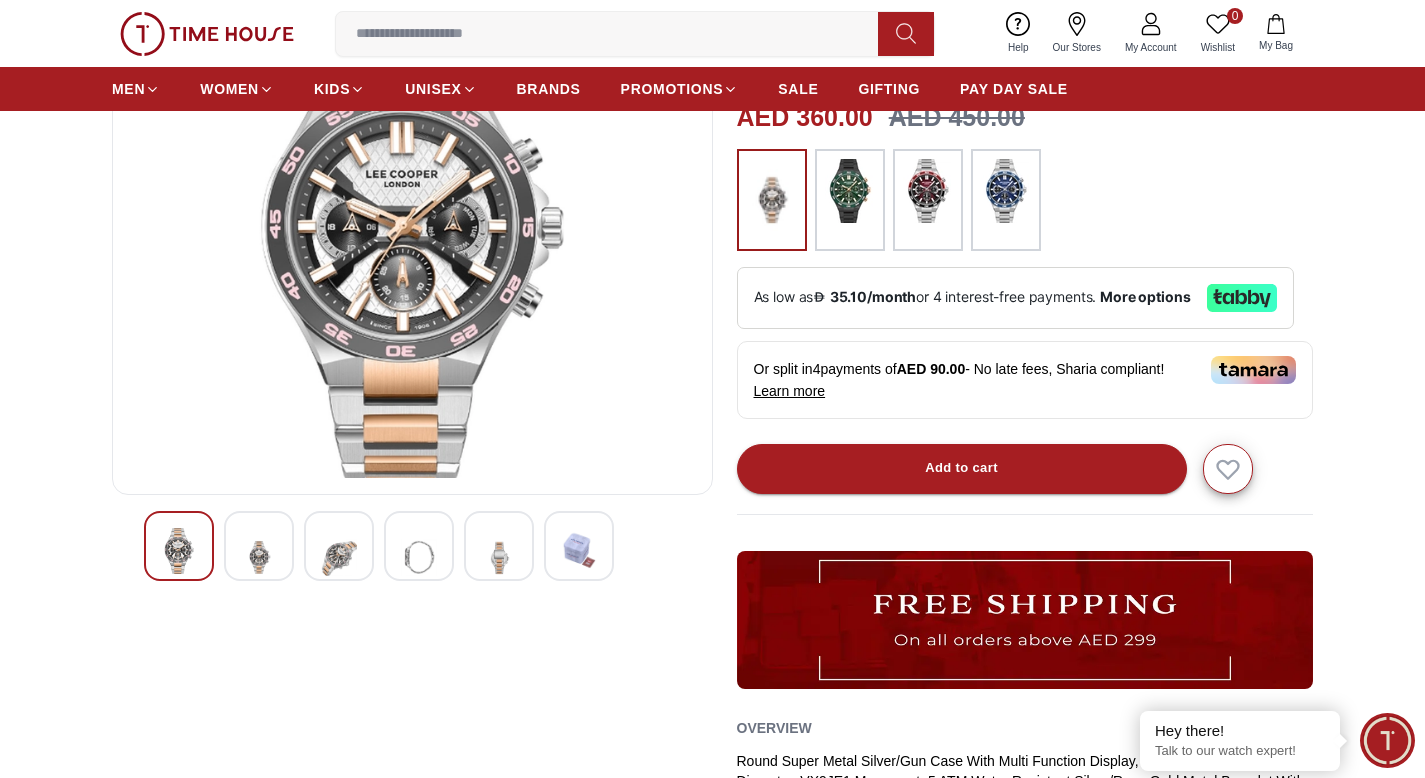 scroll, scrollTop: 0, scrollLeft: 0, axis: both 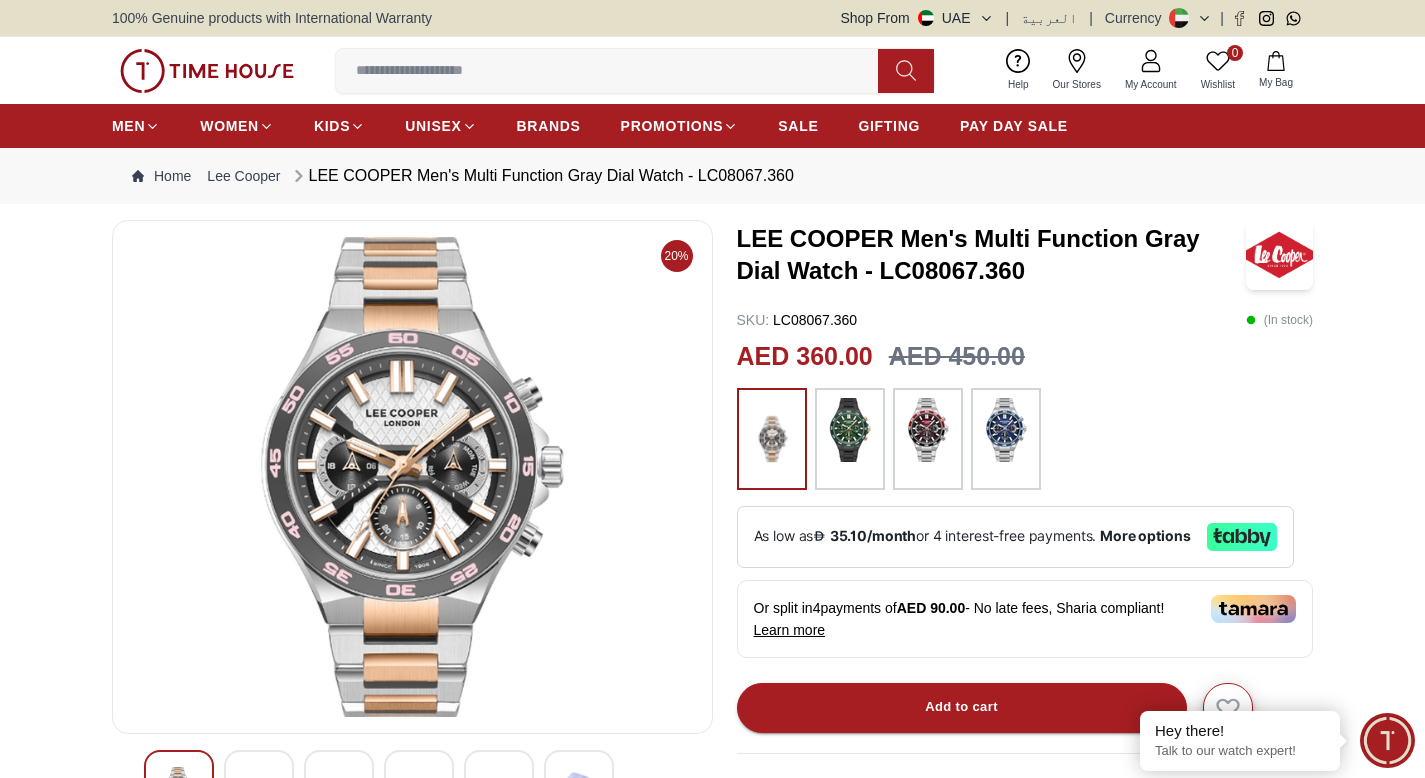 click on "LEE COOPER Men's Multi Function Gray Dial Watch - LC08067.360" at bounding box center (541, 176) 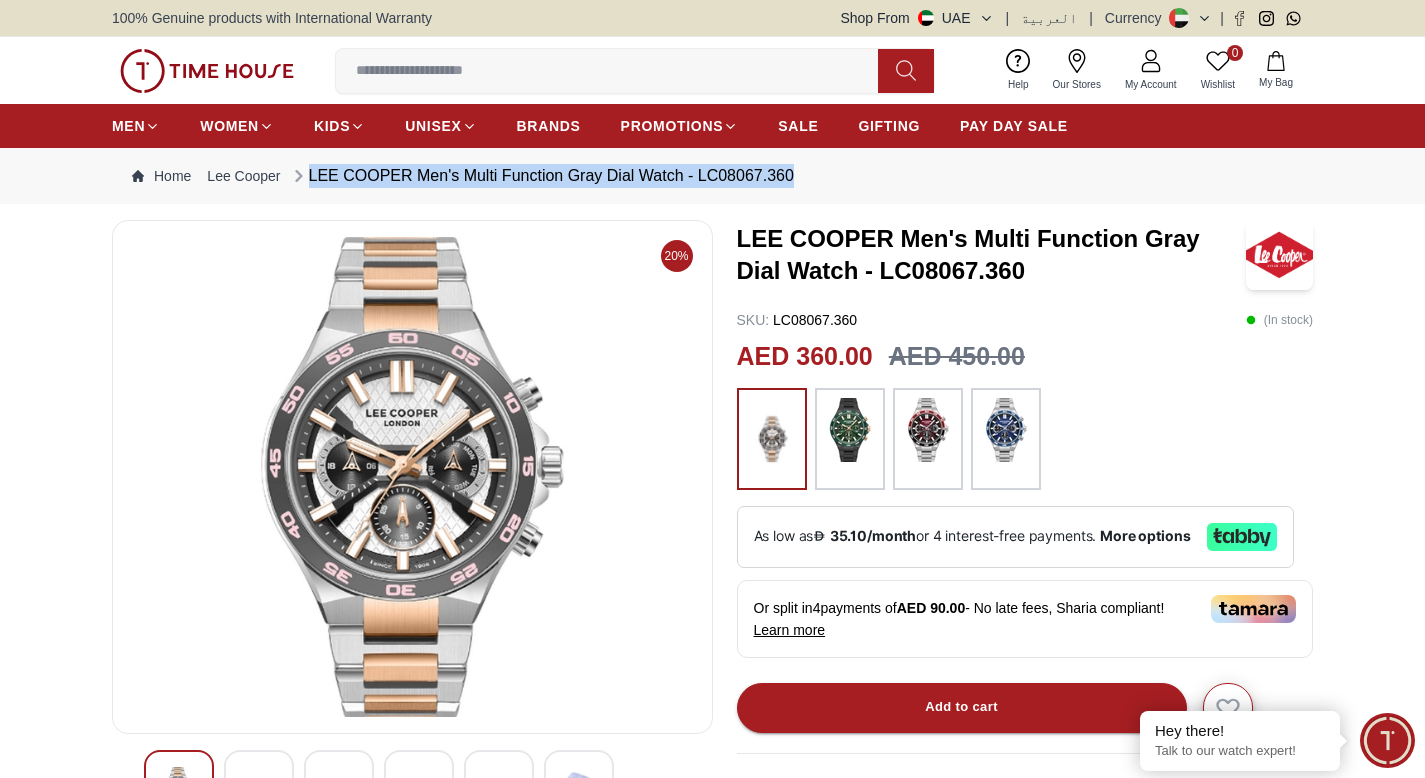 drag, startPoint x: 309, startPoint y: 174, endPoint x: 792, endPoint y: 176, distance: 483.00415 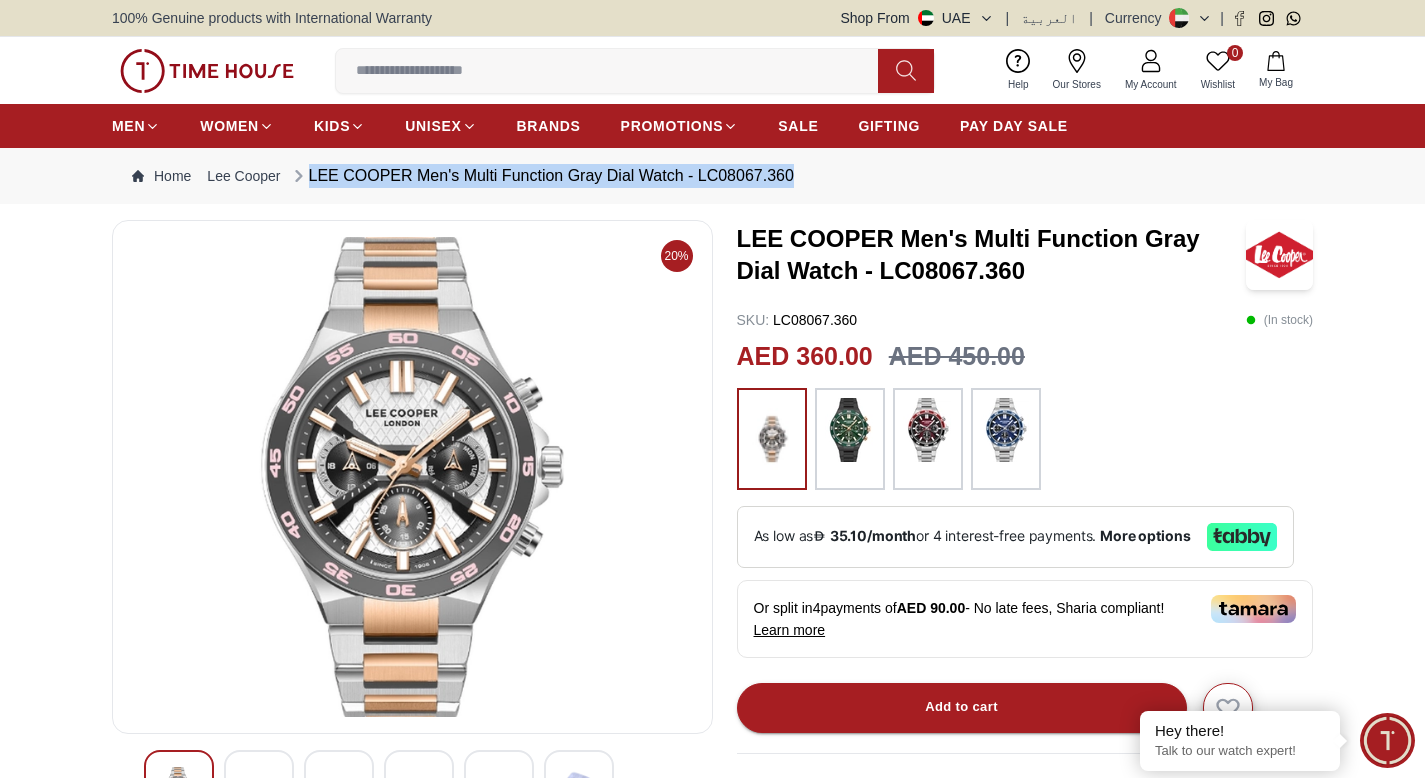 copy on "LEE COOPER Men's Multi Function Gray Dial Watch - LC08067.360" 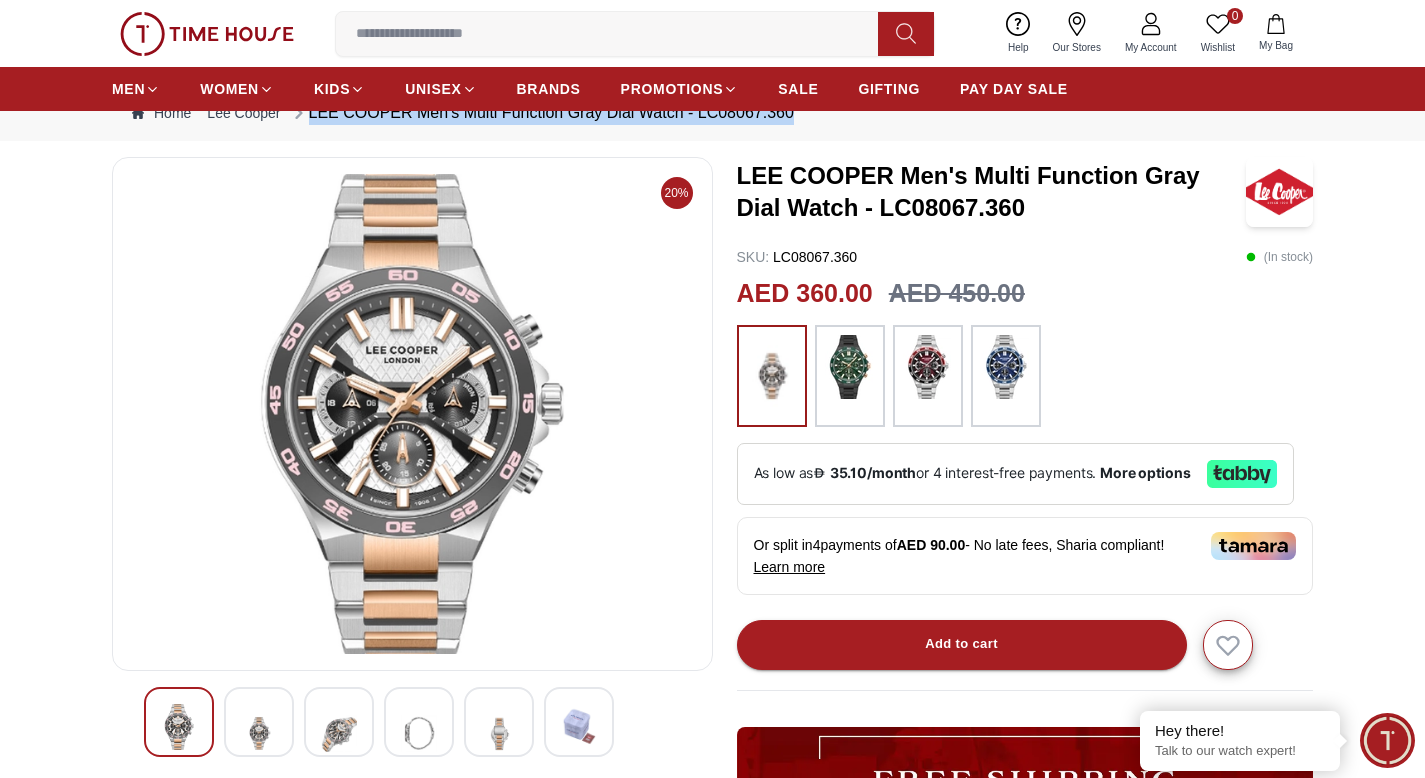 scroll, scrollTop: 120, scrollLeft: 0, axis: vertical 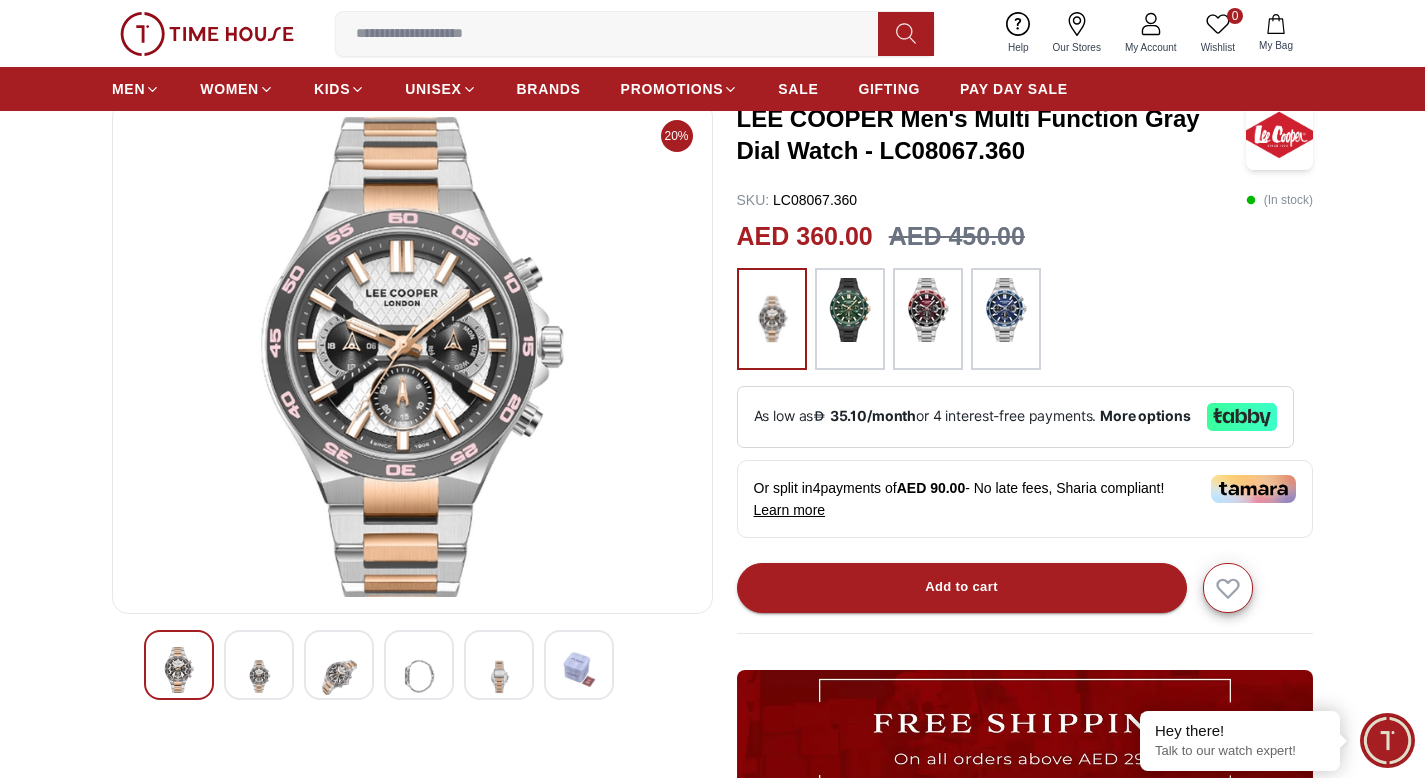 click at bounding box center (259, 676) 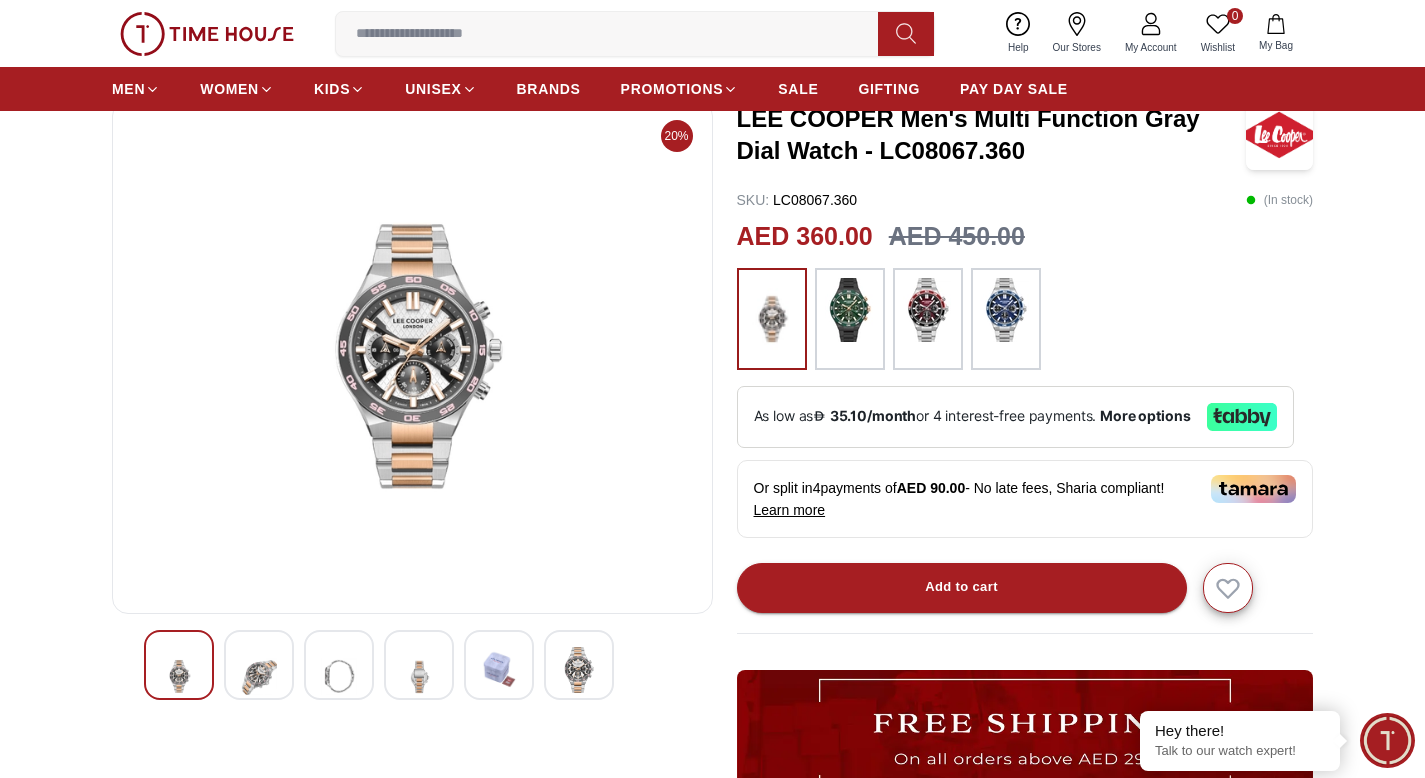 click at bounding box center [339, 665] 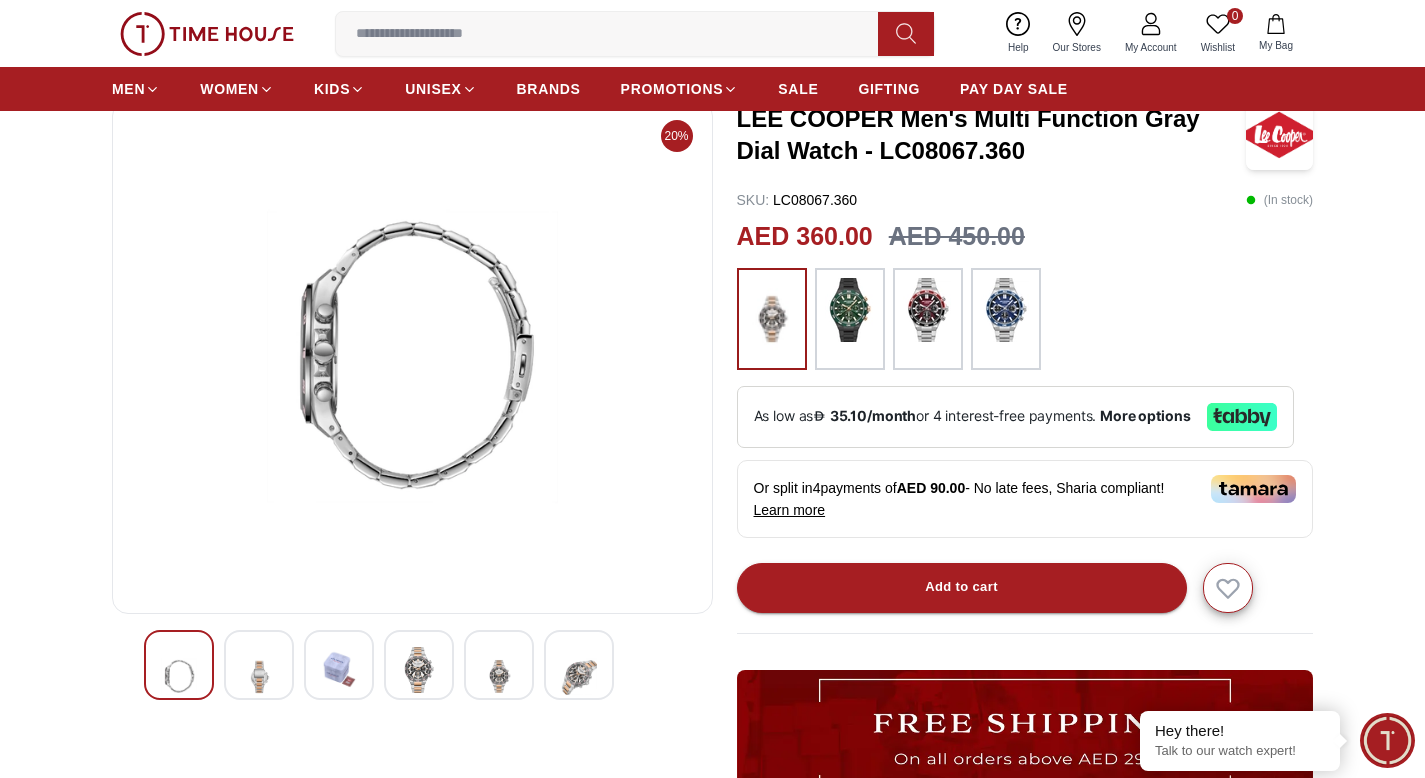 click at bounding box center [419, 670] 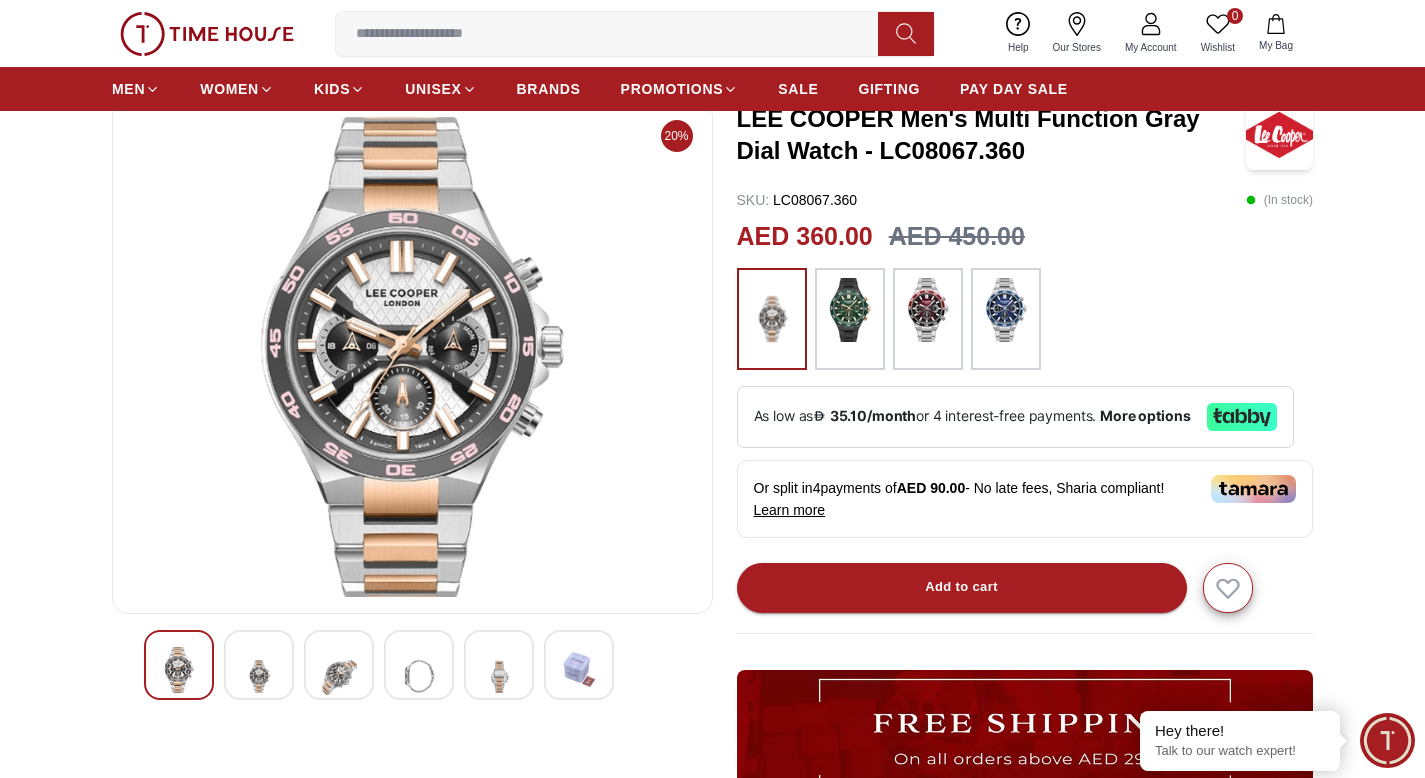 click at bounding box center [499, 665] 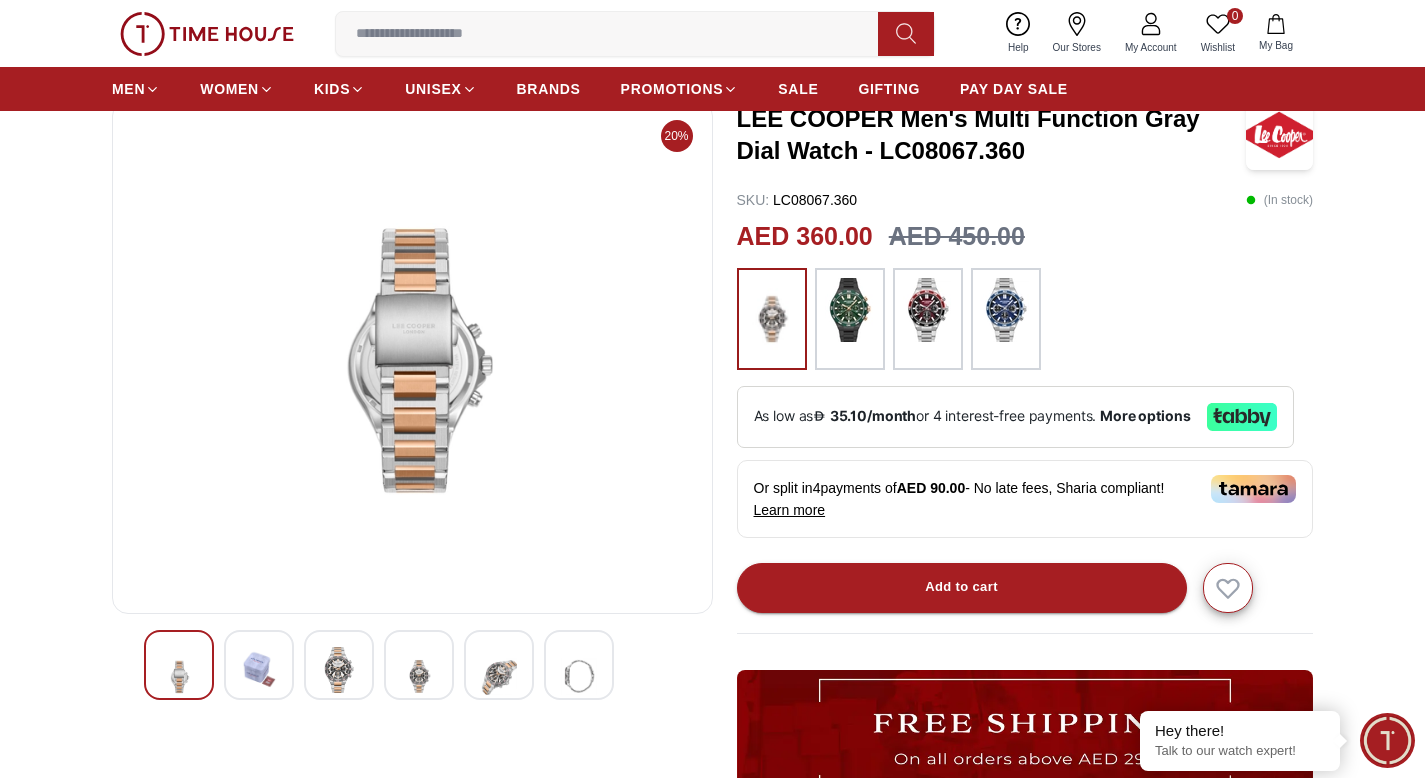click at bounding box center (412, 665) 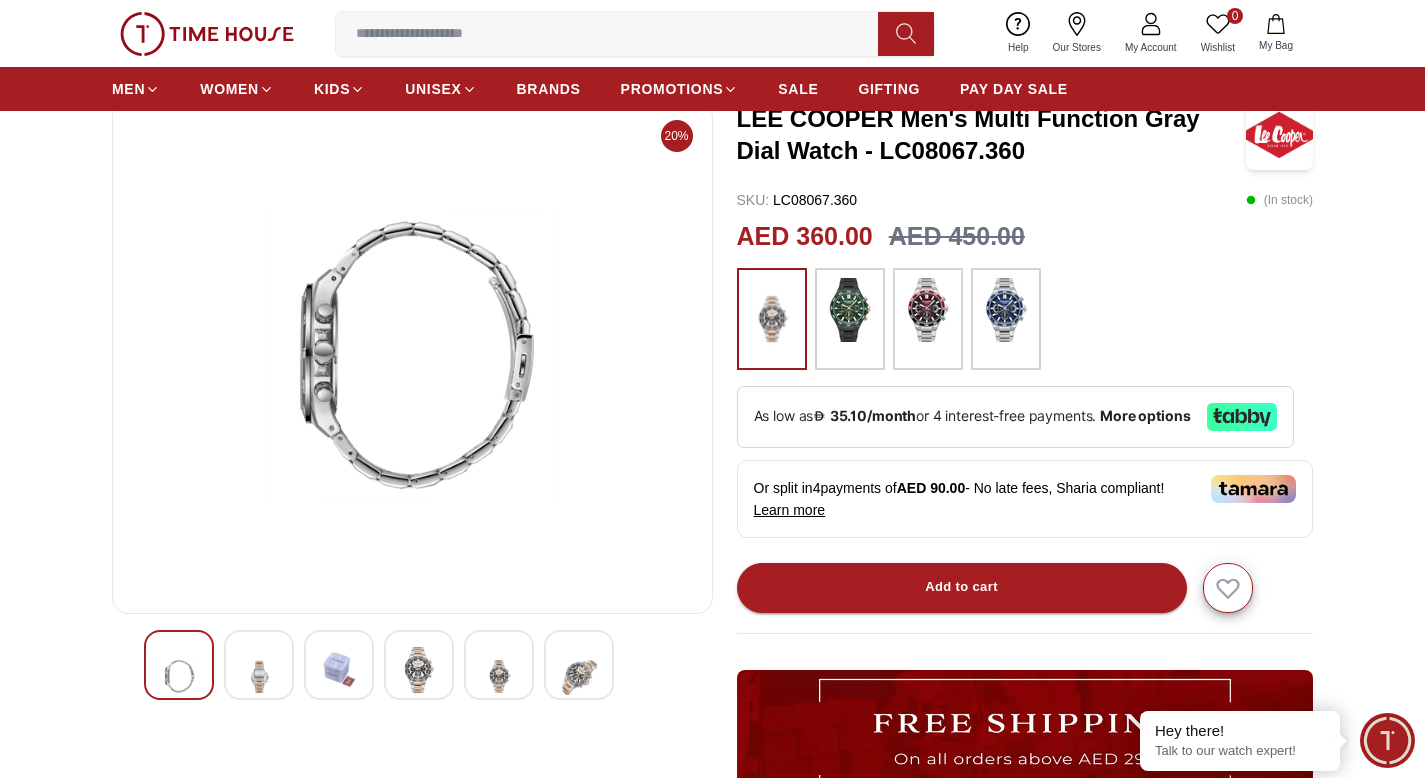 click at bounding box center (179, 665) 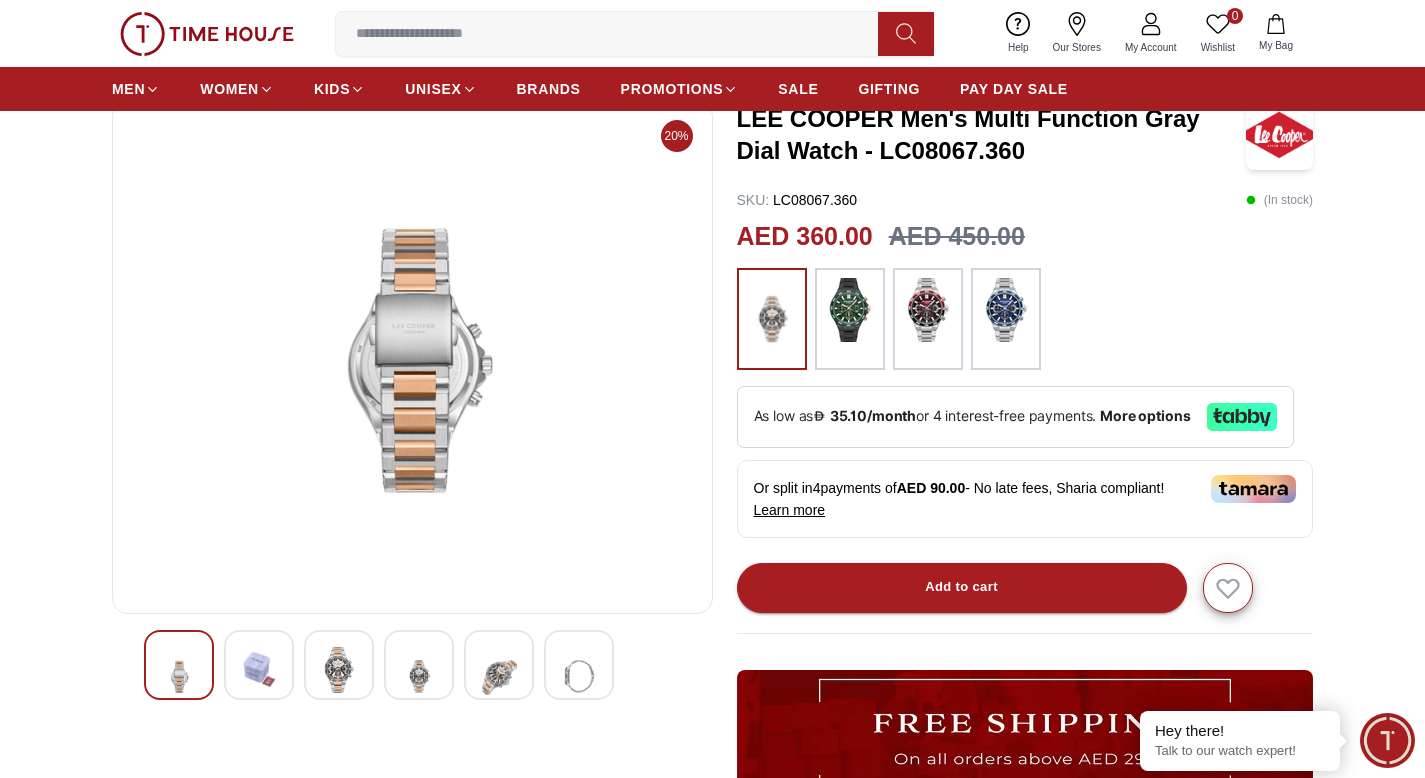 click at bounding box center [179, 676] 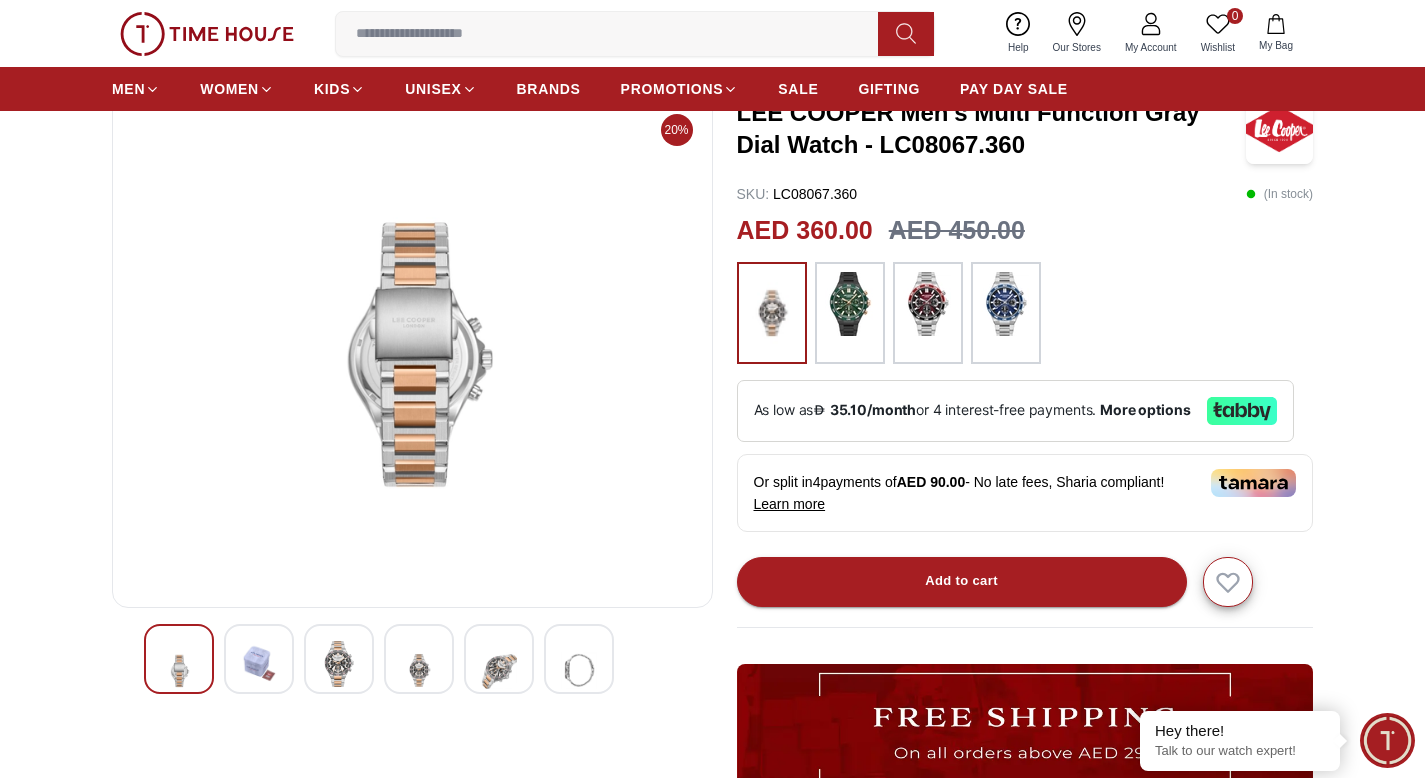 scroll, scrollTop: 256, scrollLeft: 0, axis: vertical 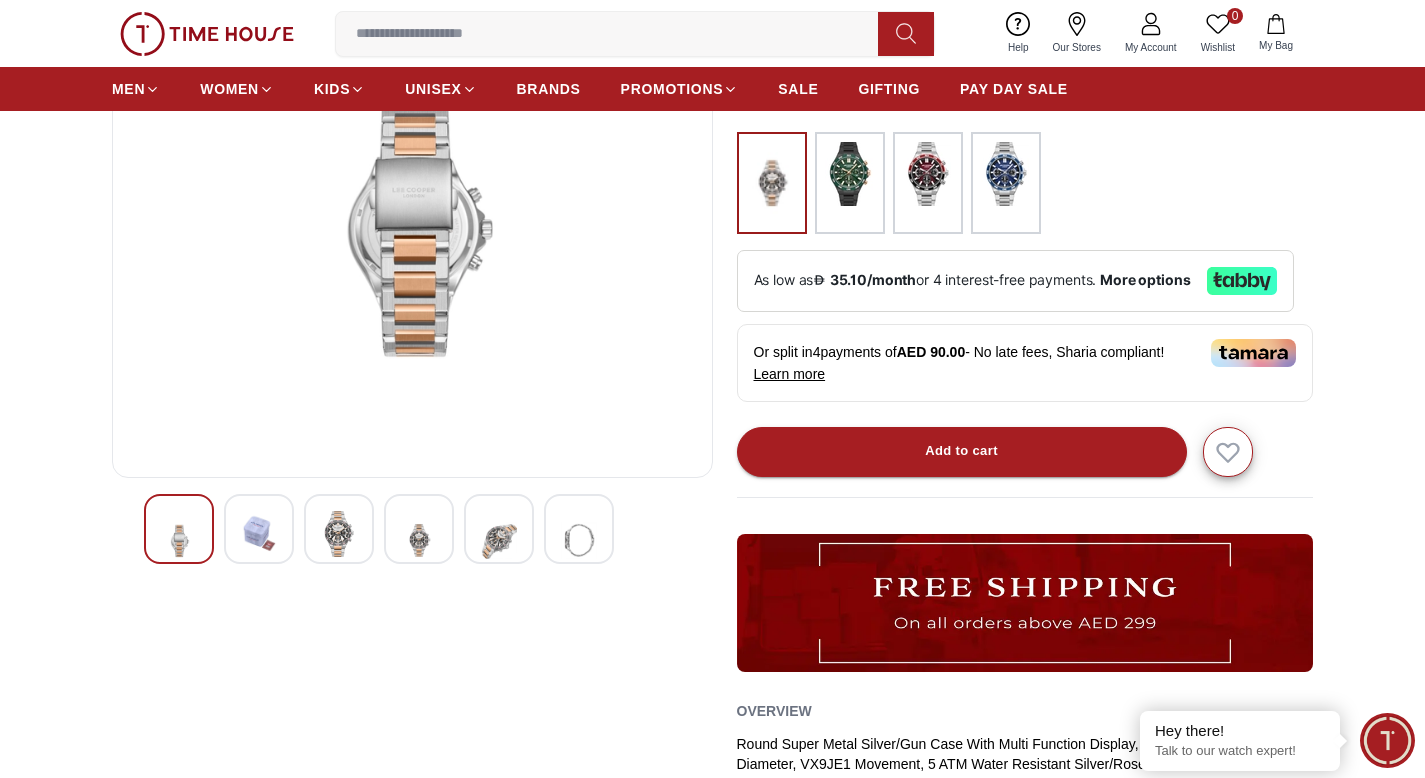 click at bounding box center [339, 534] 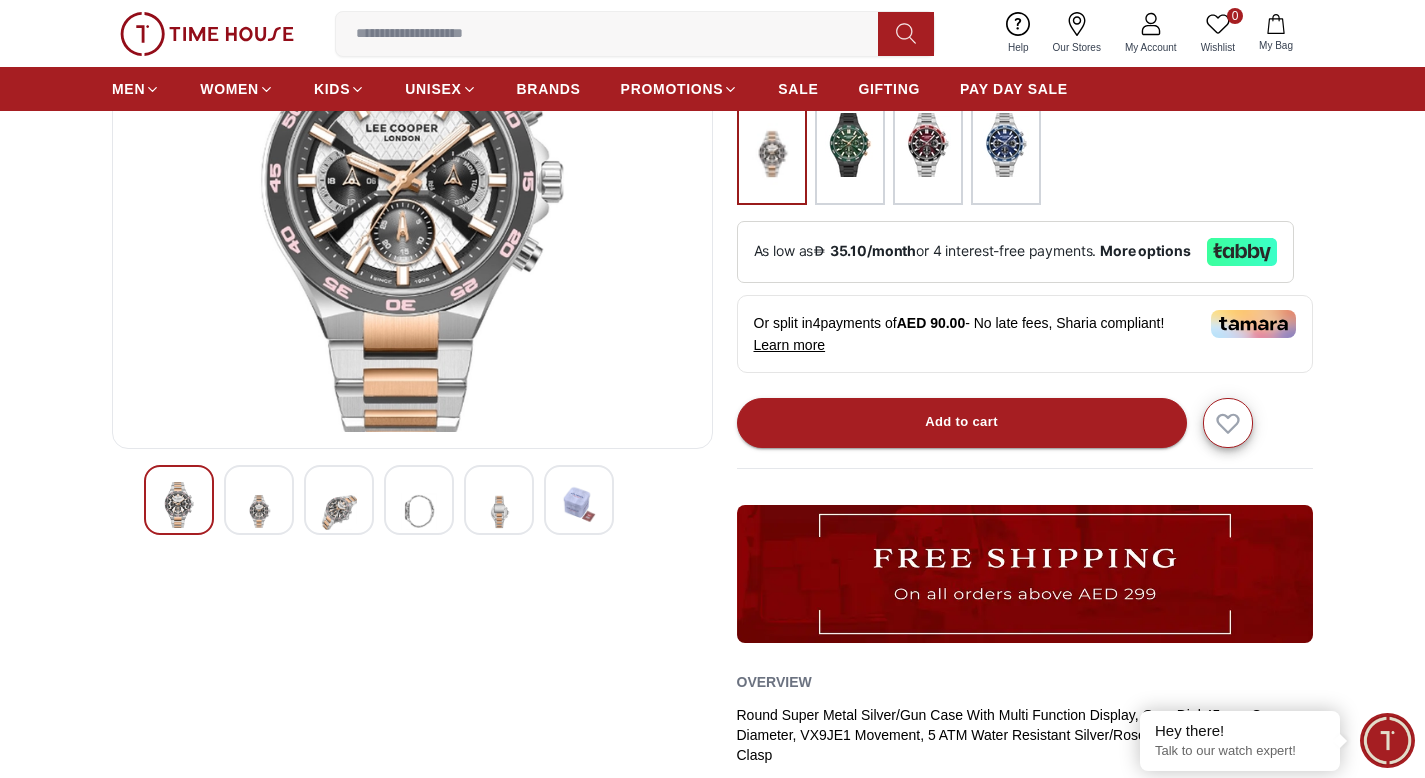 scroll, scrollTop: 5, scrollLeft: 0, axis: vertical 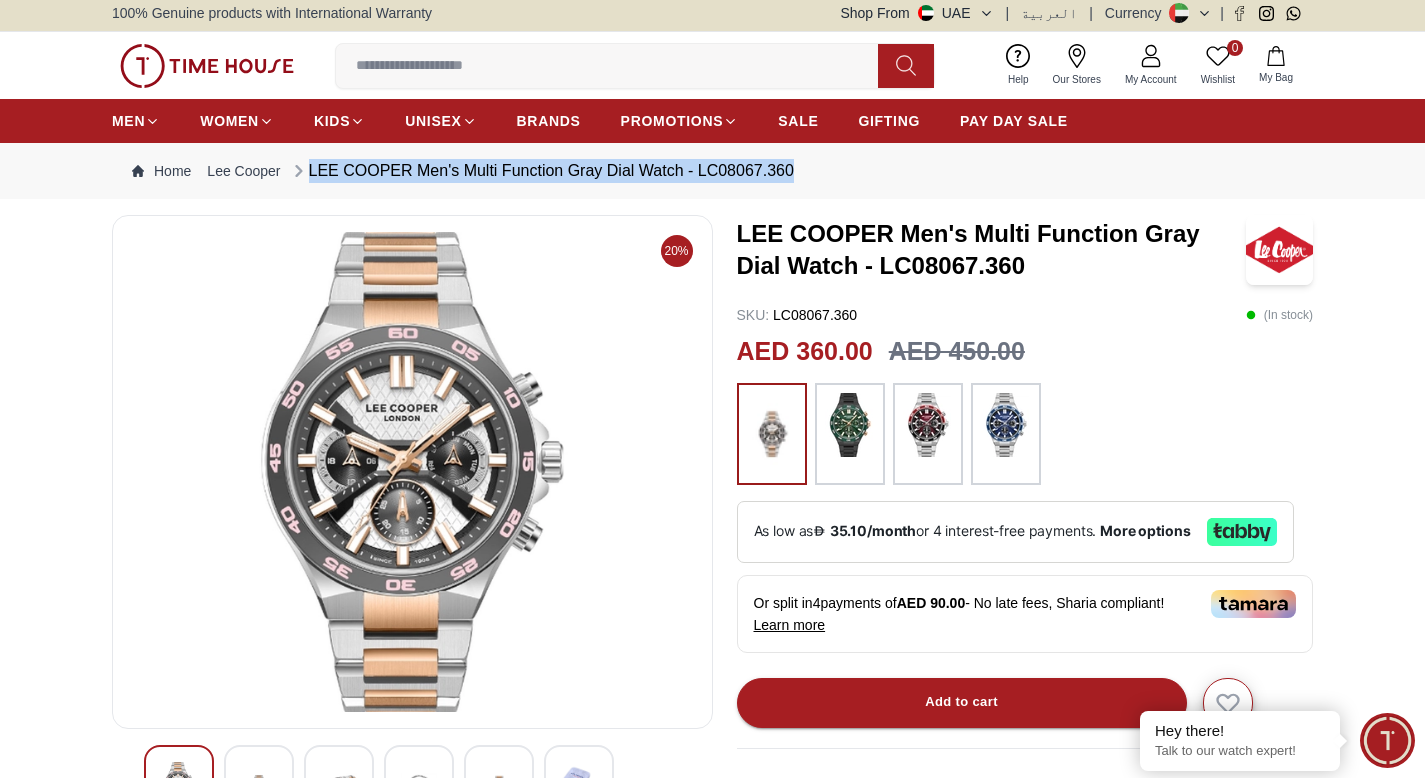 click at bounding box center [850, 425] 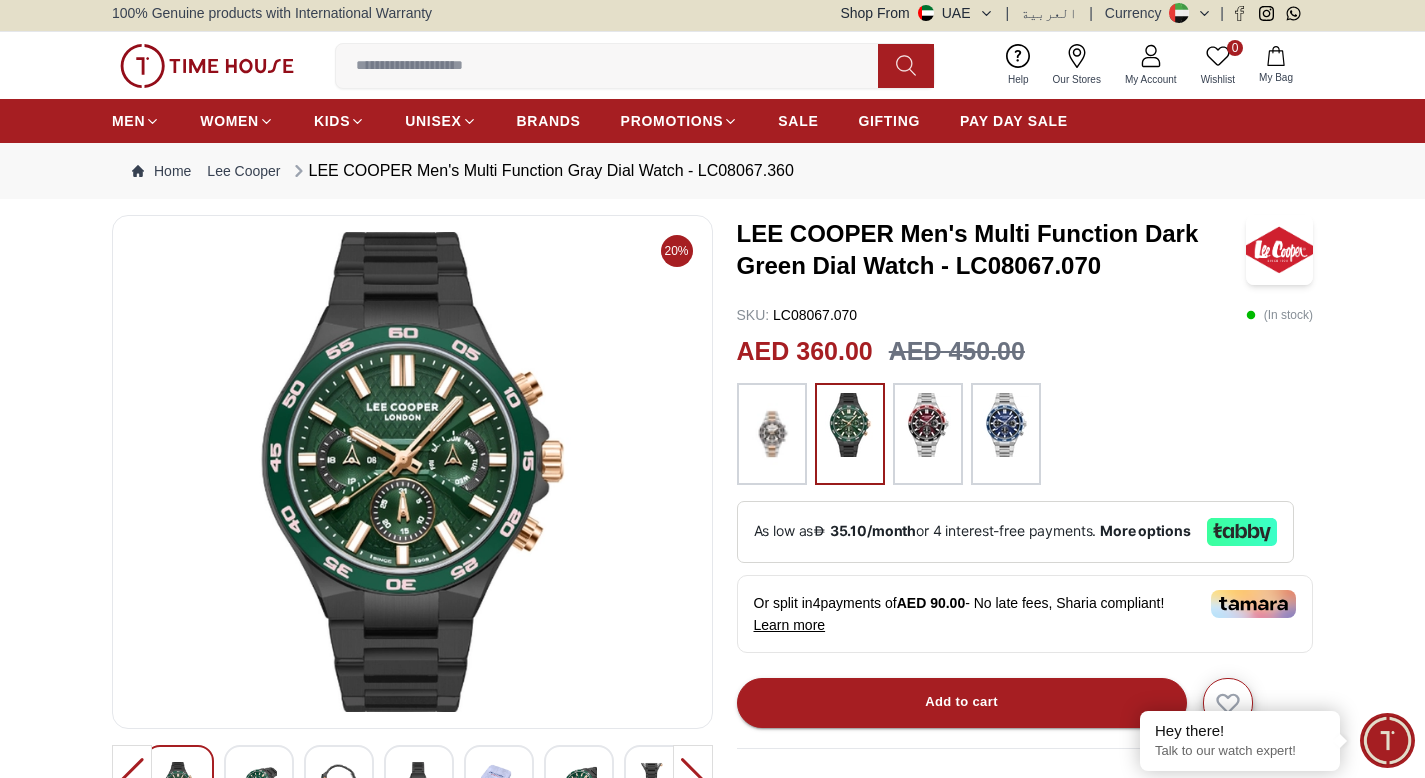 click at bounding box center (928, 425) 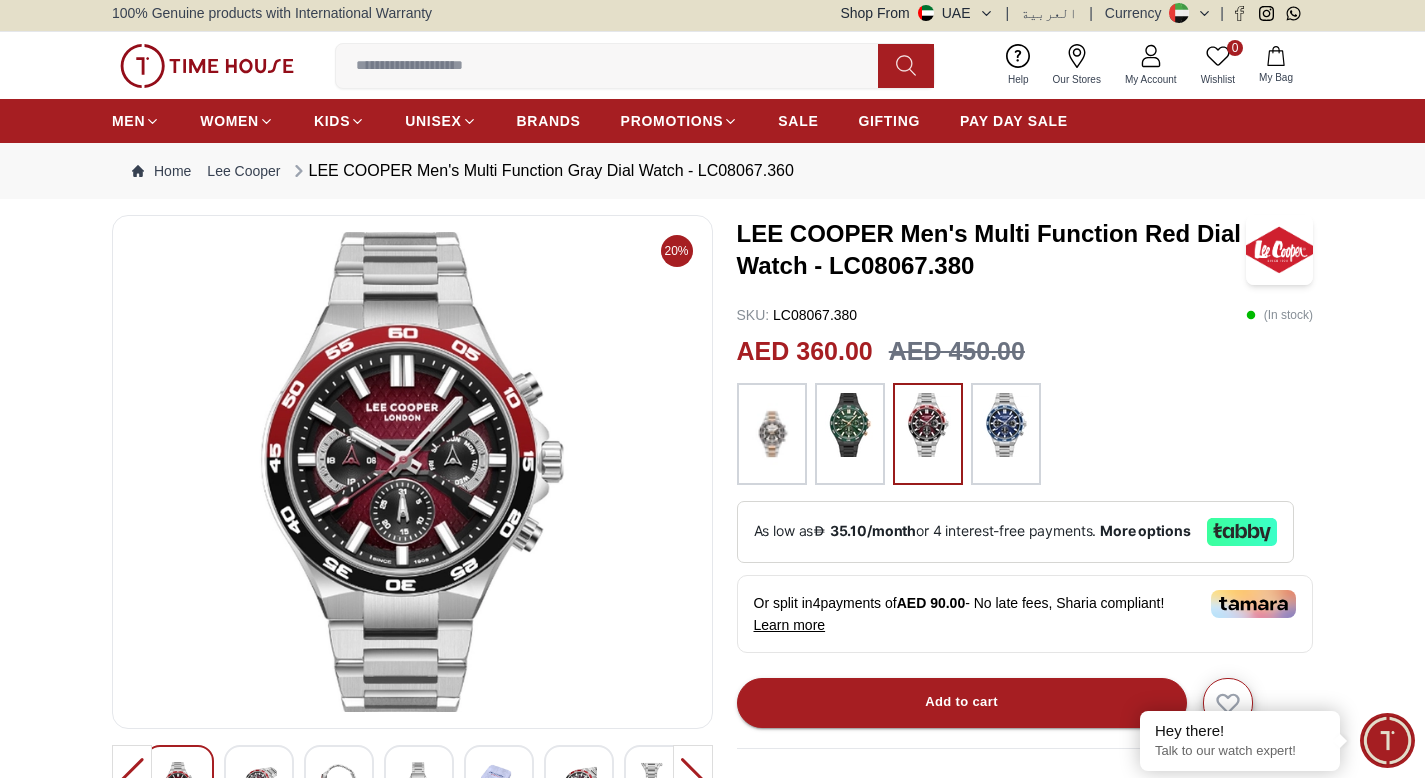 click at bounding box center (1006, 425) 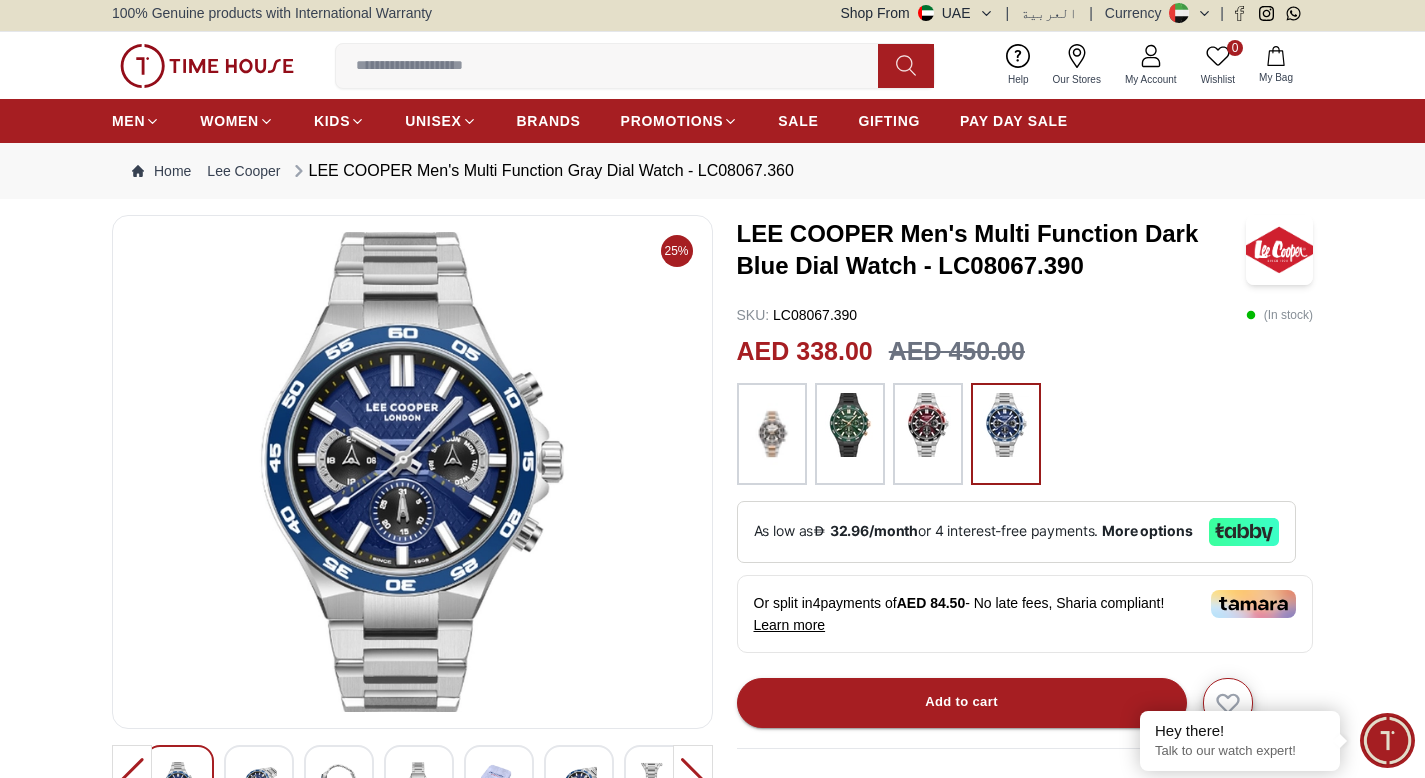 click at bounding box center [772, 434] 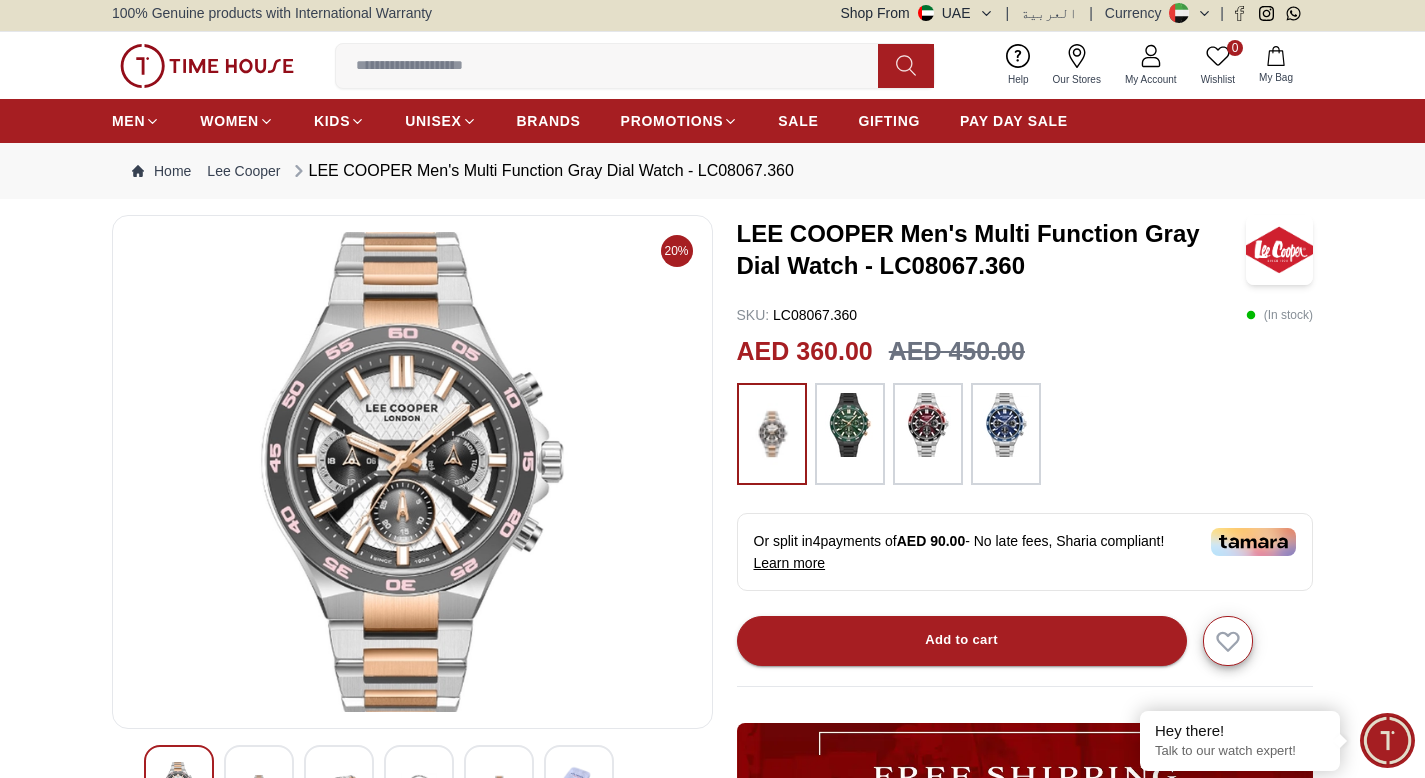 click on "0 Wishlist My Bag Help Our Stores My Account 0 Wishlist My Bag" at bounding box center [712, 65] 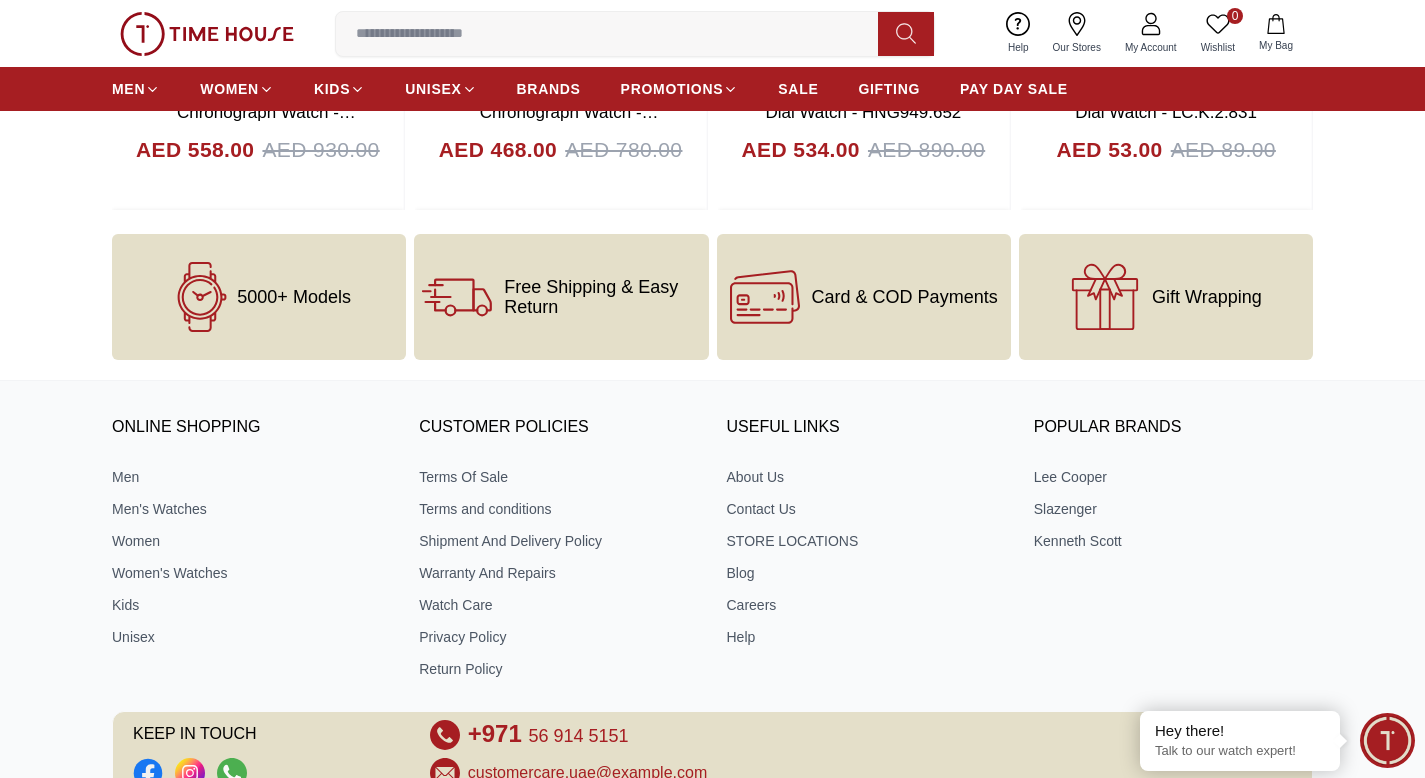 scroll, scrollTop: 2589, scrollLeft: 0, axis: vertical 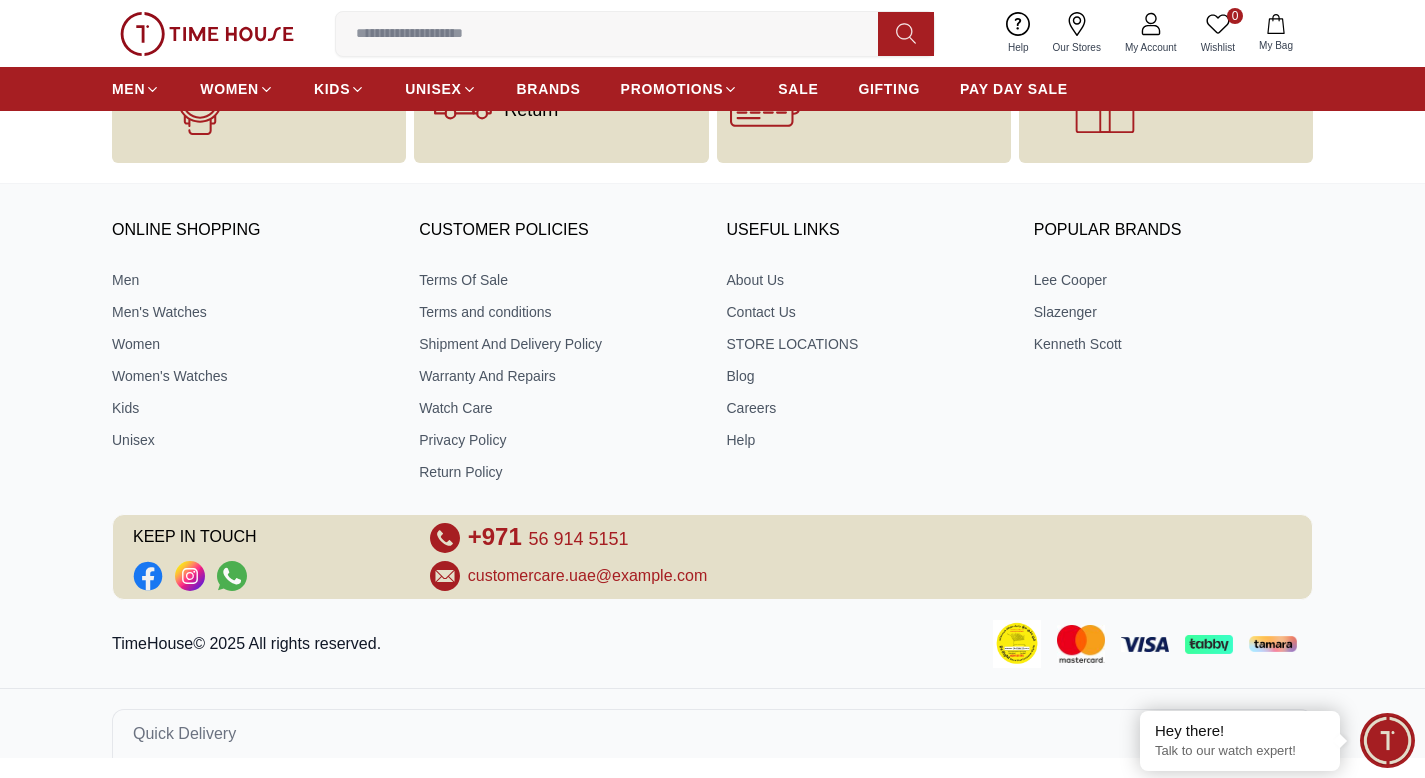 click on "ONLINE SHOPPING Men Men's Watches Women Women's Watches Kids Unisex CUSTOMER POLICIES Terms Of Sale Terms and conditions Shipment And Delivery Policy Warranty And Repairs Watch Care Privacy Policy Return Policy USEFUL LINKS About Us Contact Us STORE LOCATIONS Blog Careers Help Popular Brands Lee Cooper Slazenger Kenneth Scott KEEP IN TOUCH +971    56 914 5151 customercare.uae@timehousecompany.com" at bounding box center [712, 402] 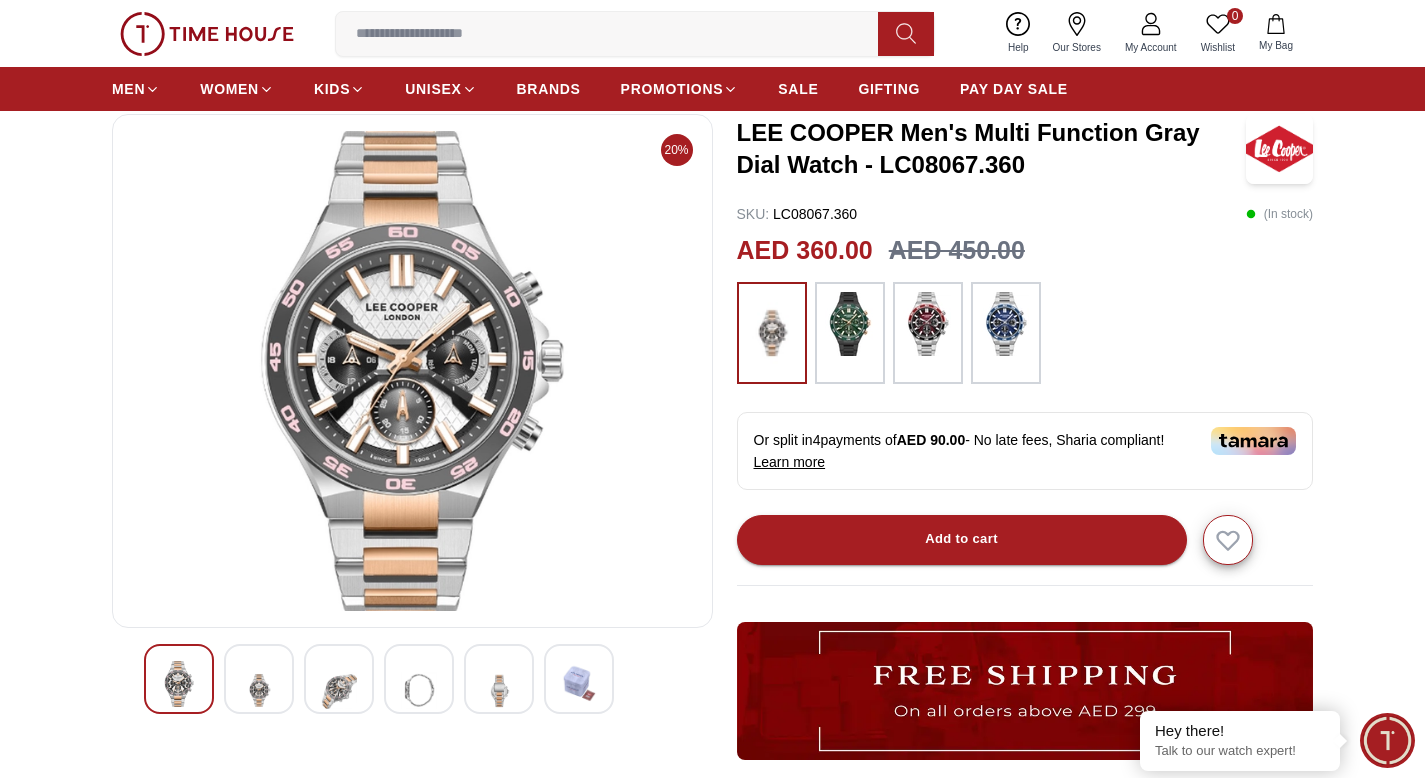 scroll, scrollTop: 0, scrollLeft: 0, axis: both 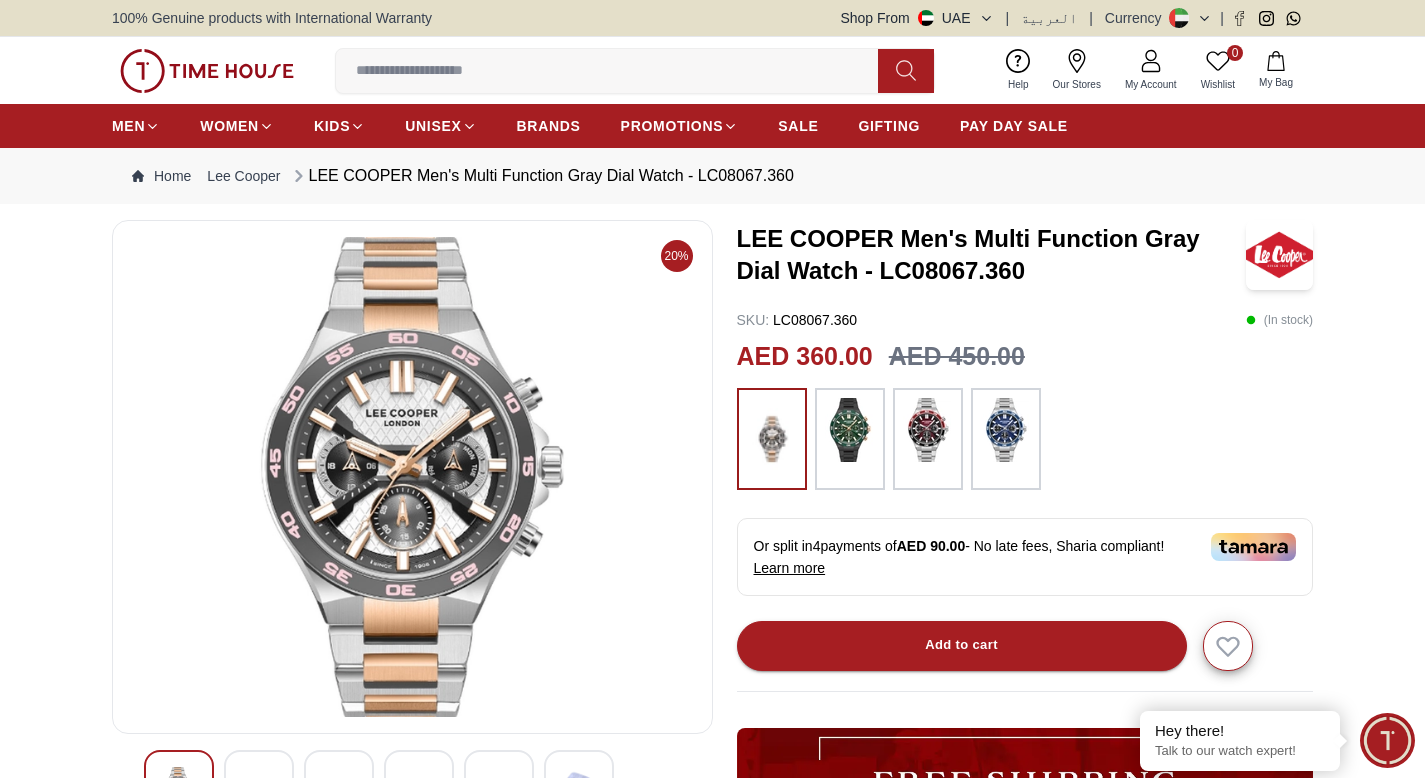 click on "Home Lee Cooper LEE COOPER Men's Multi Function Gray Dial Watch - LC08067.360" at bounding box center [712, 176] 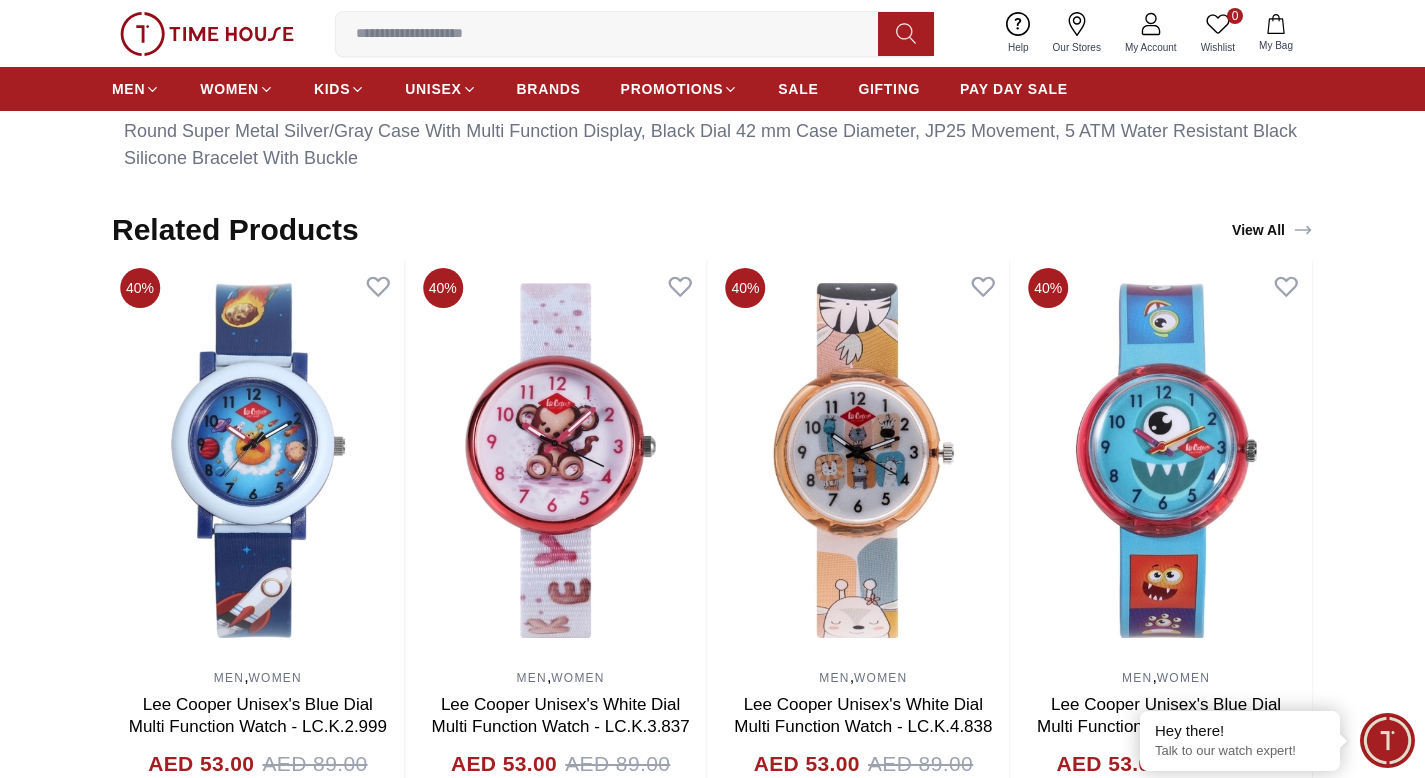 scroll, scrollTop: 837, scrollLeft: 0, axis: vertical 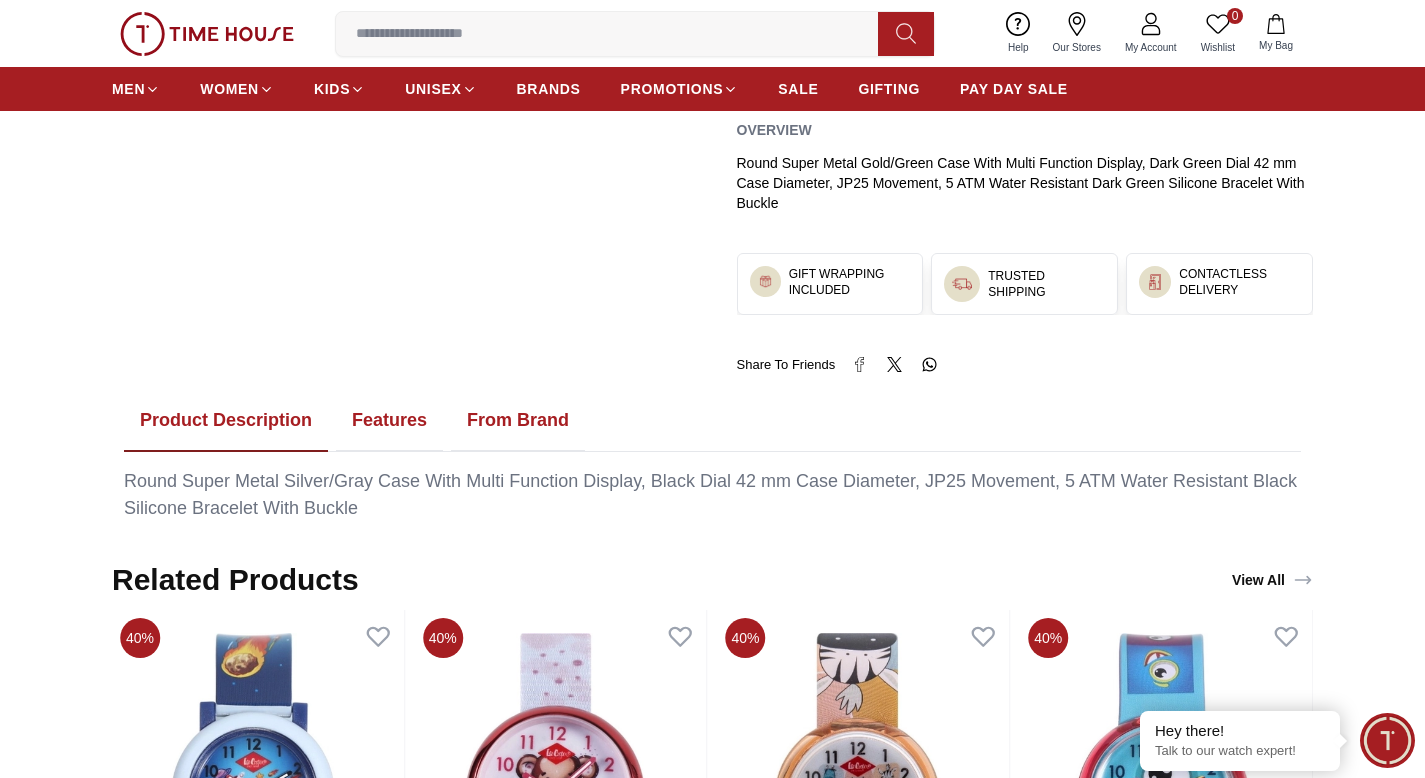 click on "Features" at bounding box center [389, 421] 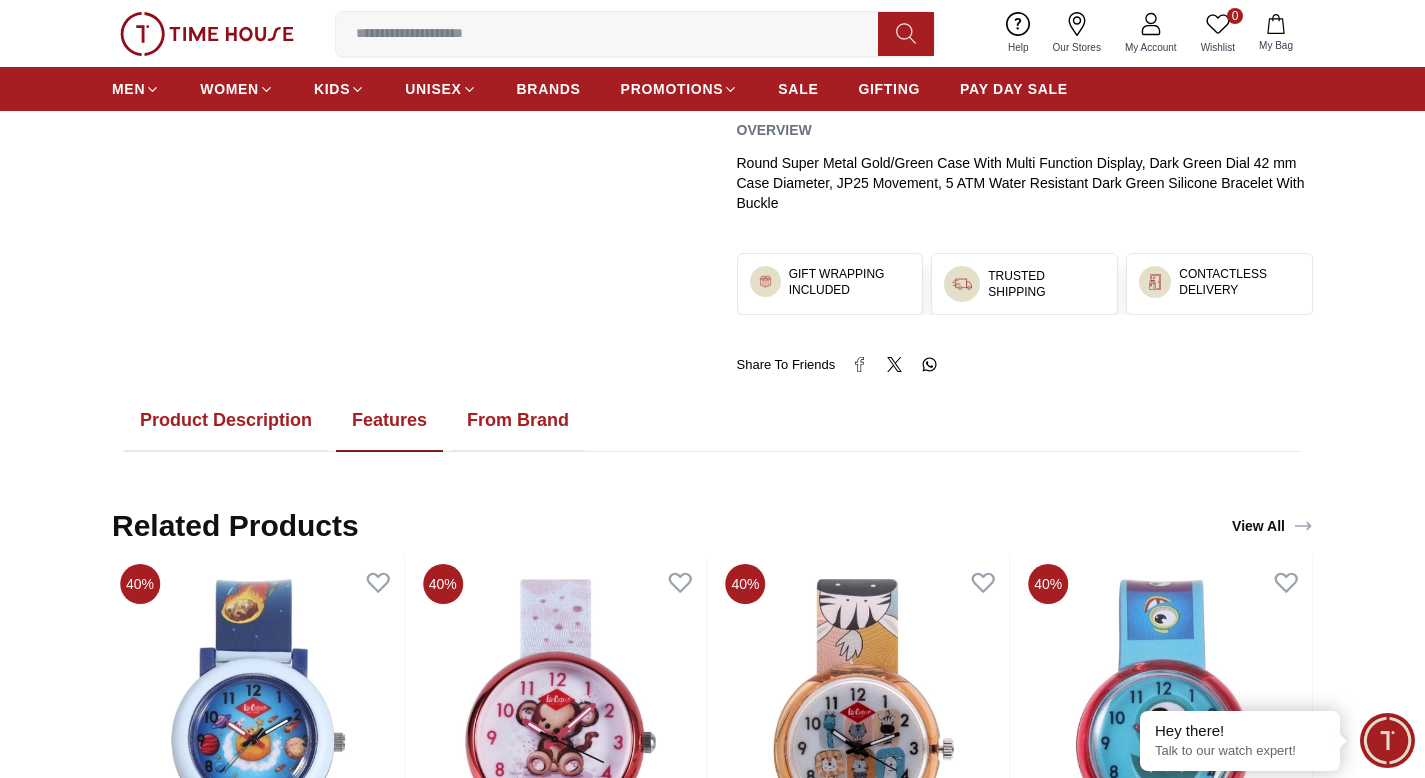 scroll, scrollTop: 1082, scrollLeft: 0, axis: vertical 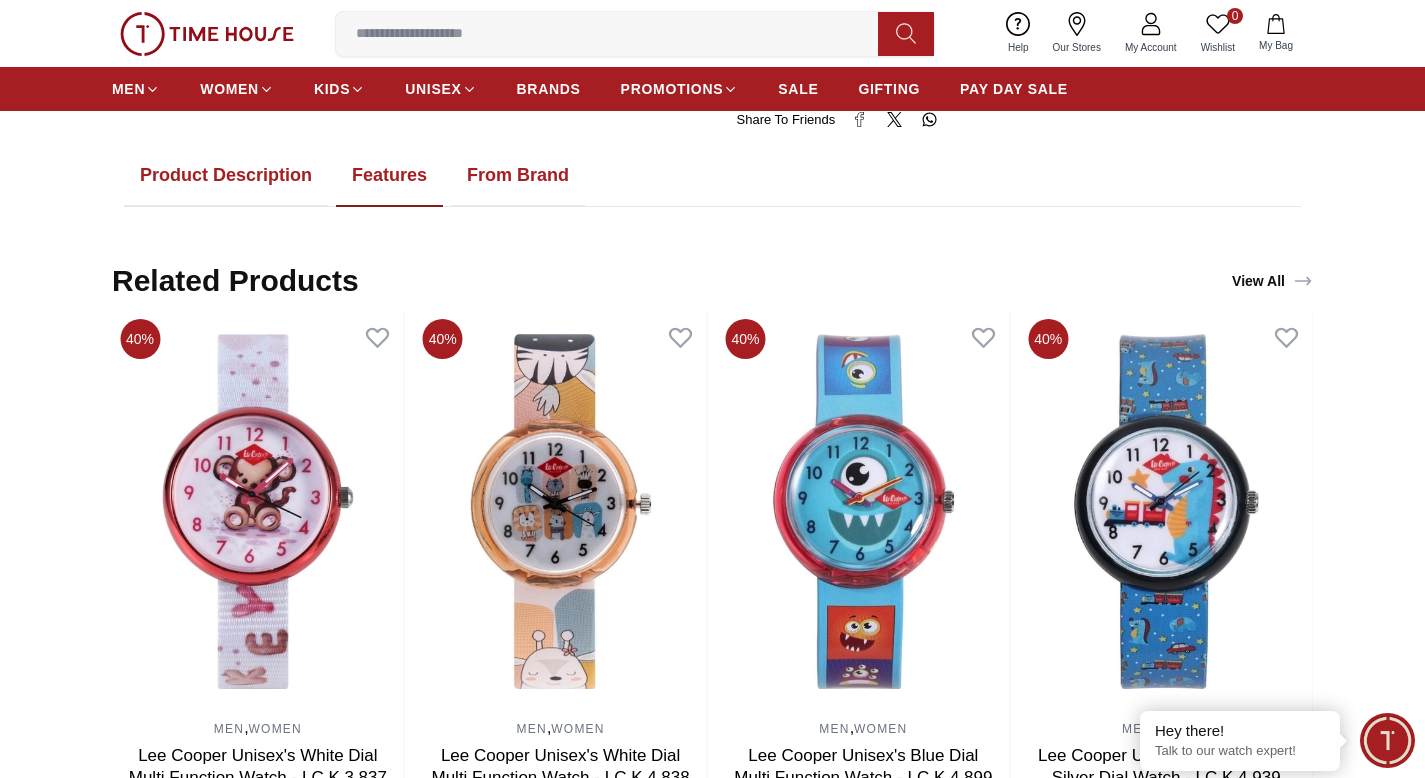 click on "Features" at bounding box center (389, 176) 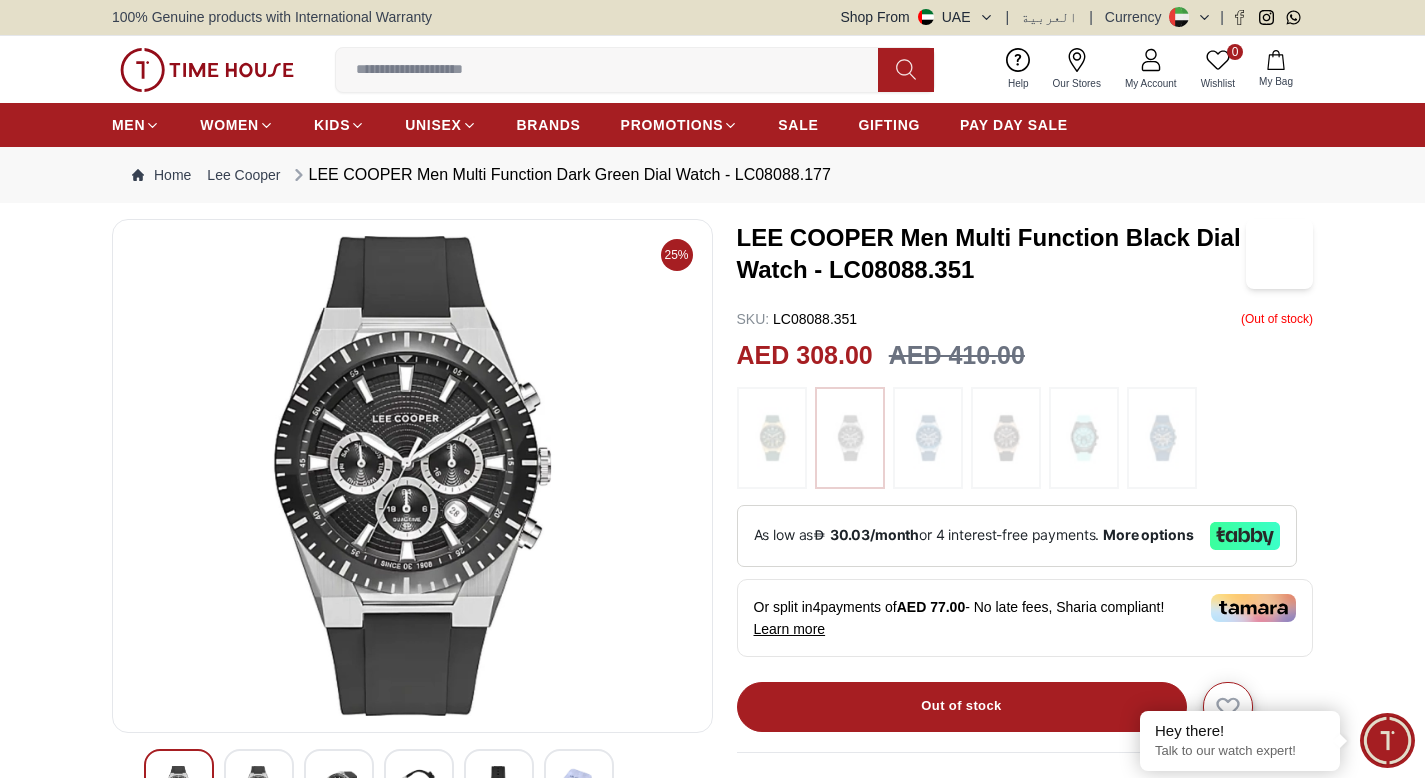 scroll, scrollTop: 0, scrollLeft: 0, axis: both 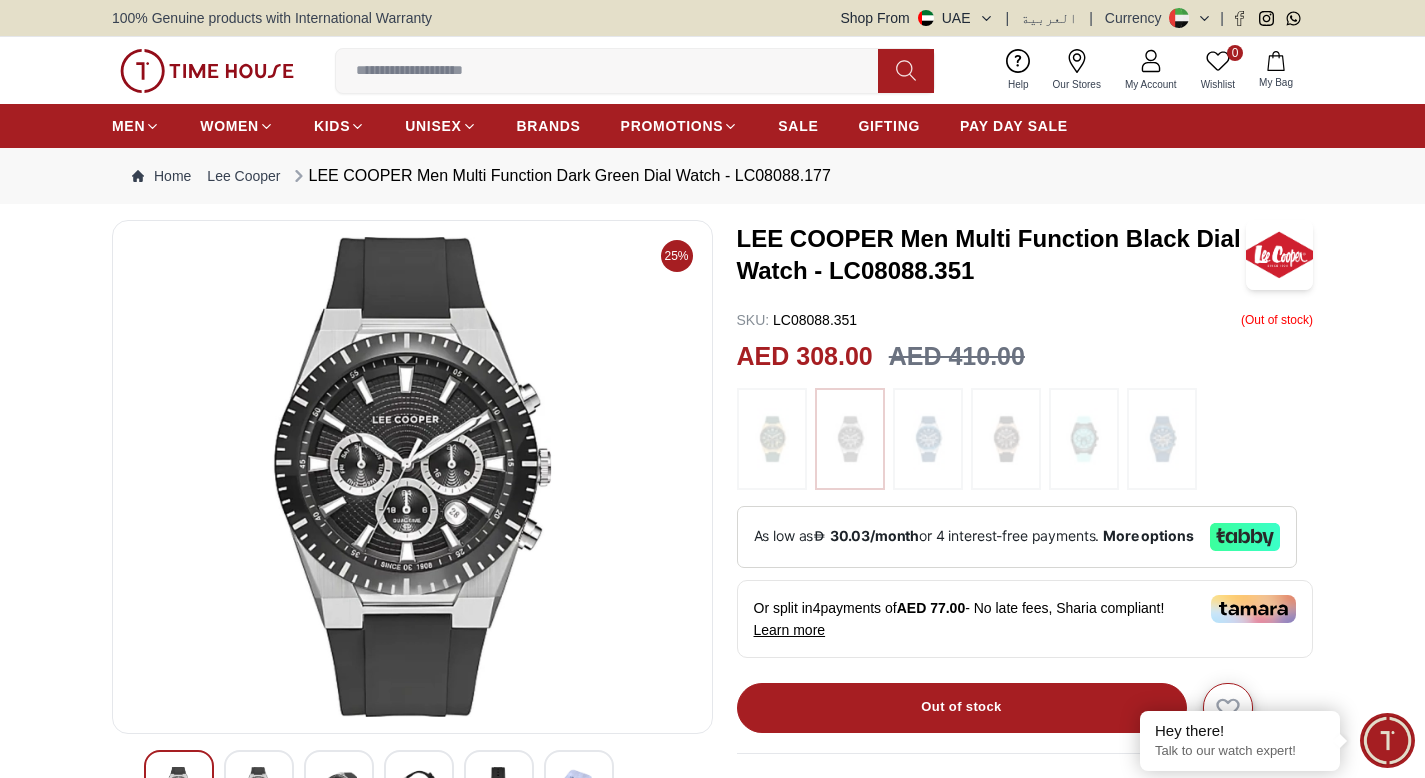 click at bounding box center [850, 439] 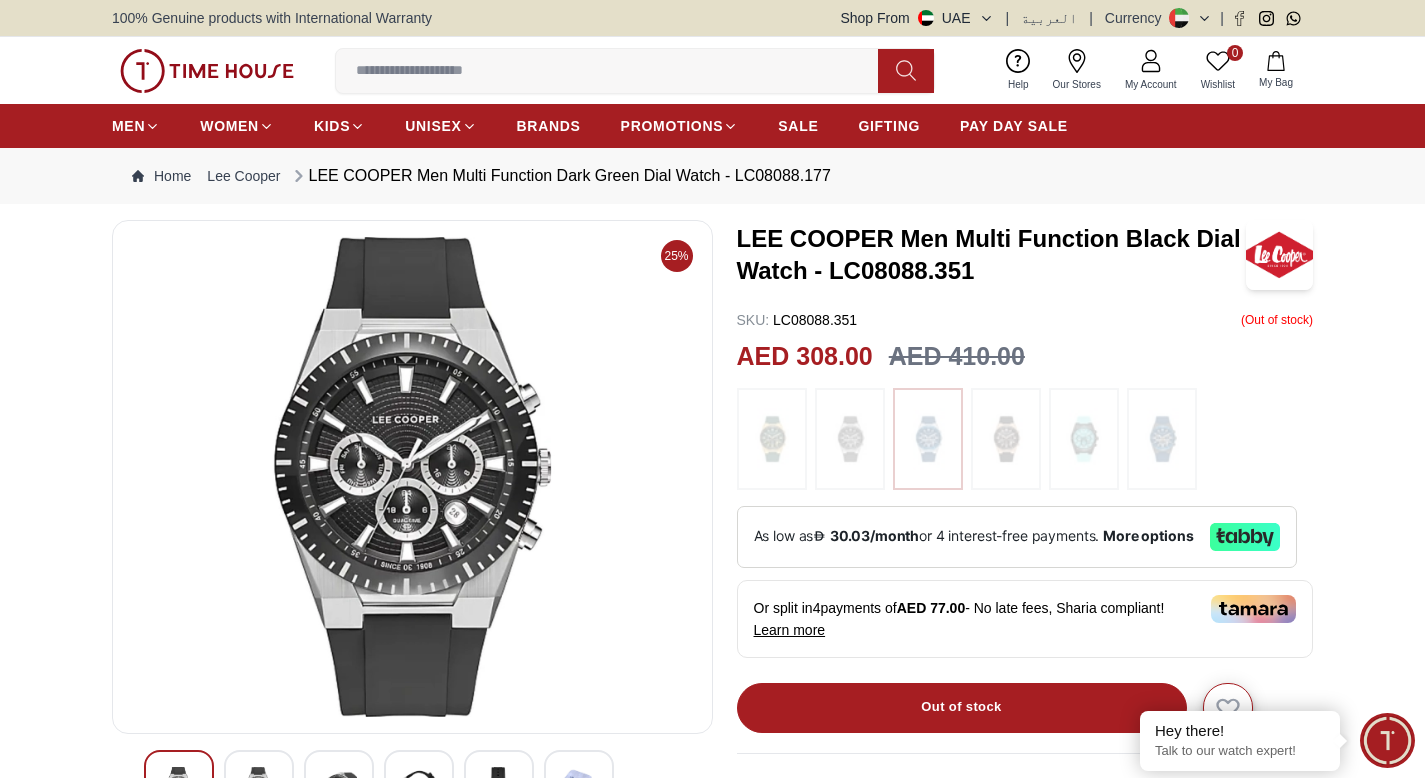 click at bounding box center (1006, 439) 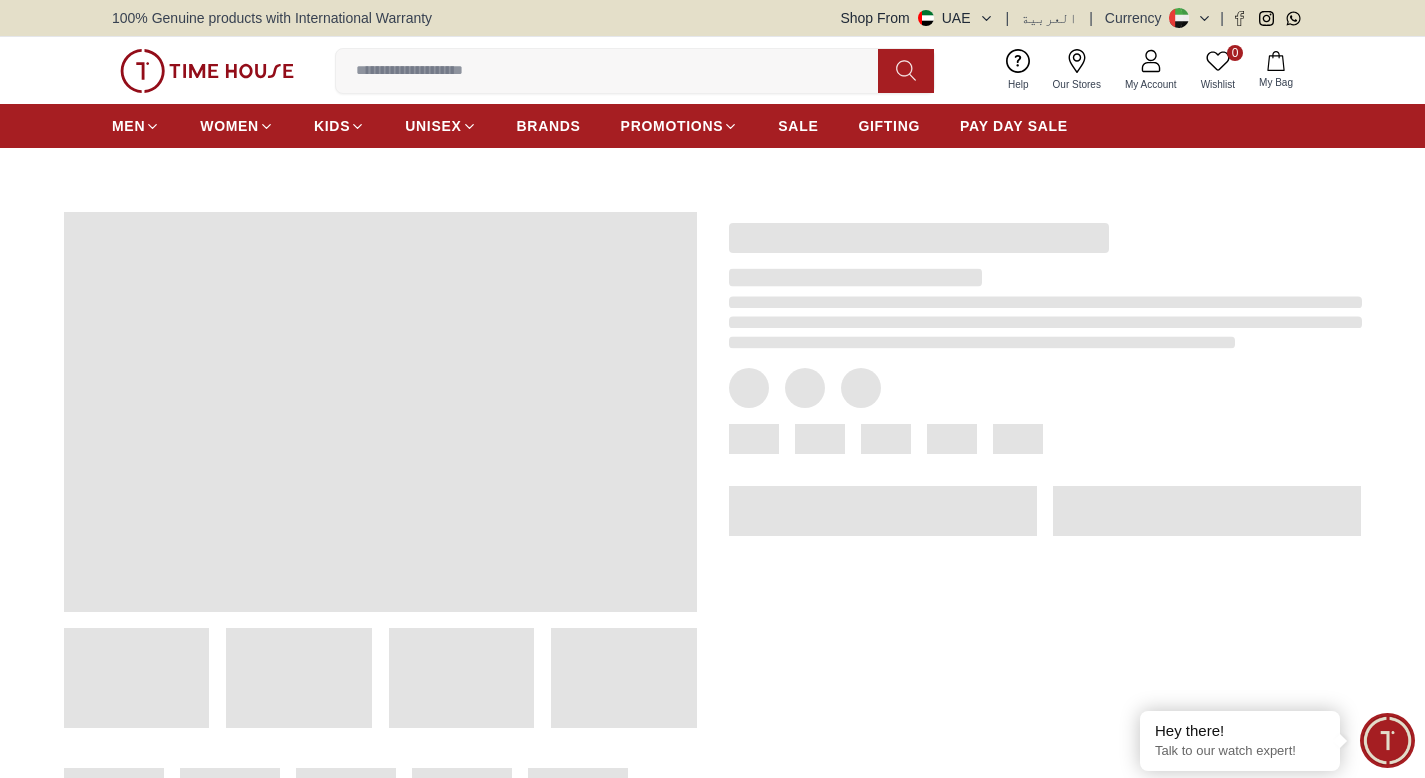 drag, startPoint x: 1065, startPoint y: 451, endPoint x: 1167, endPoint y: 452, distance: 102.0049 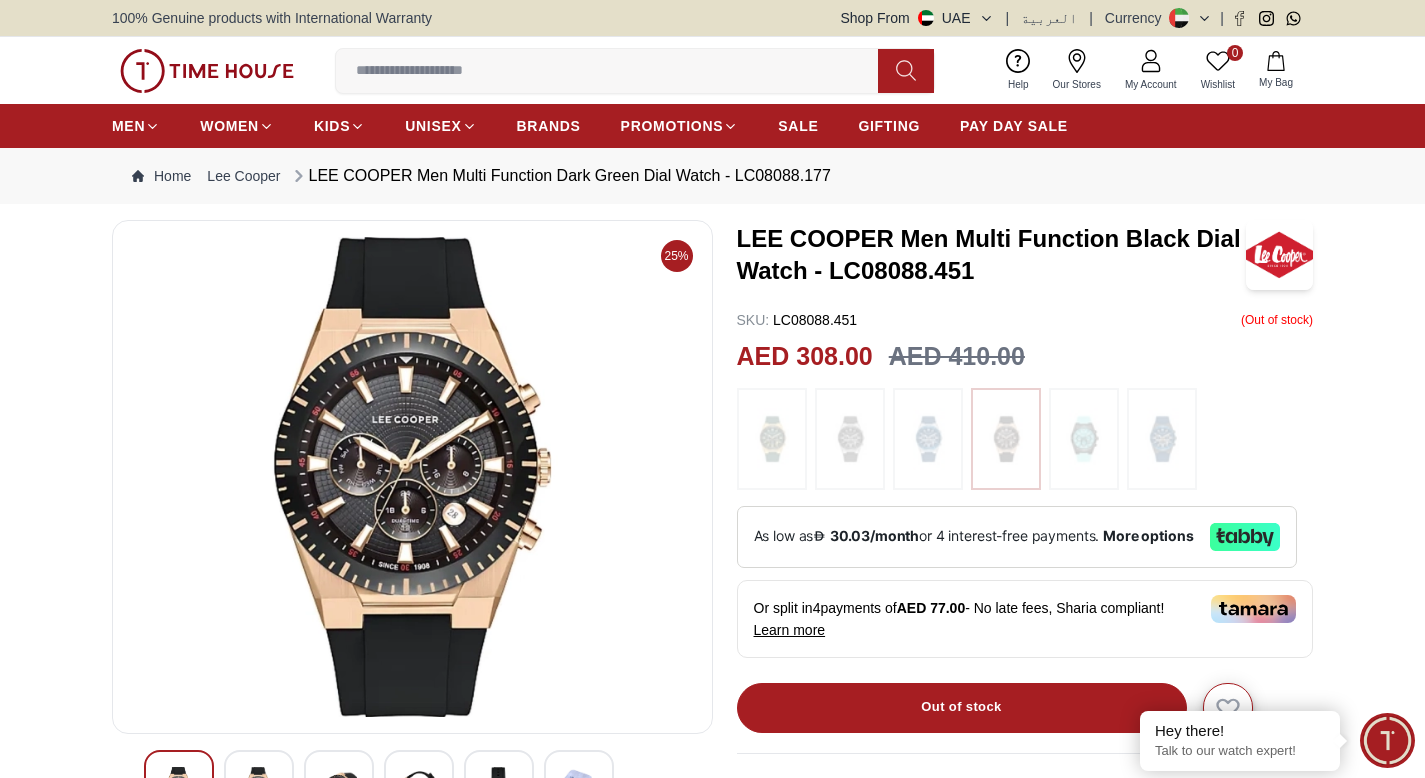 click at bounding box center (1084, 439) 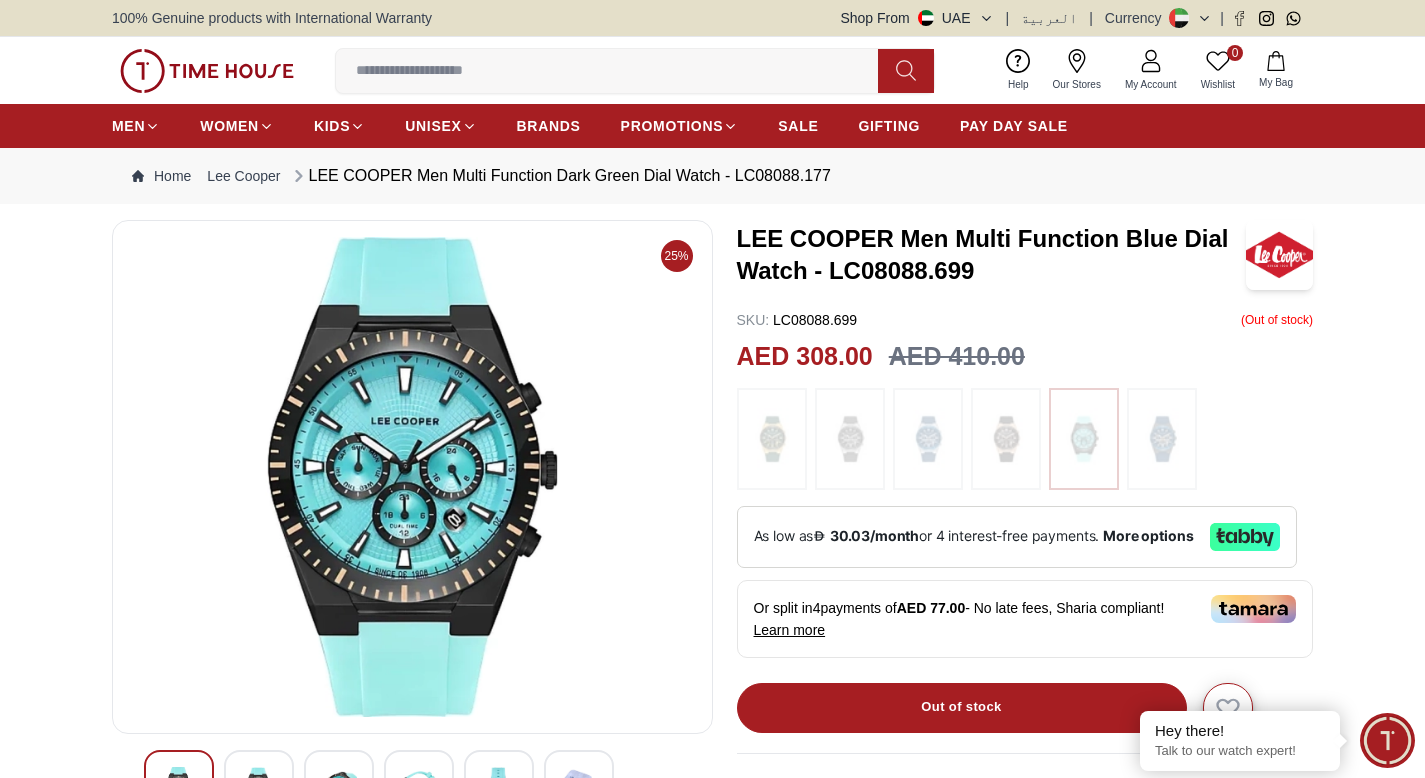 click at bounding box center (1162, 439) 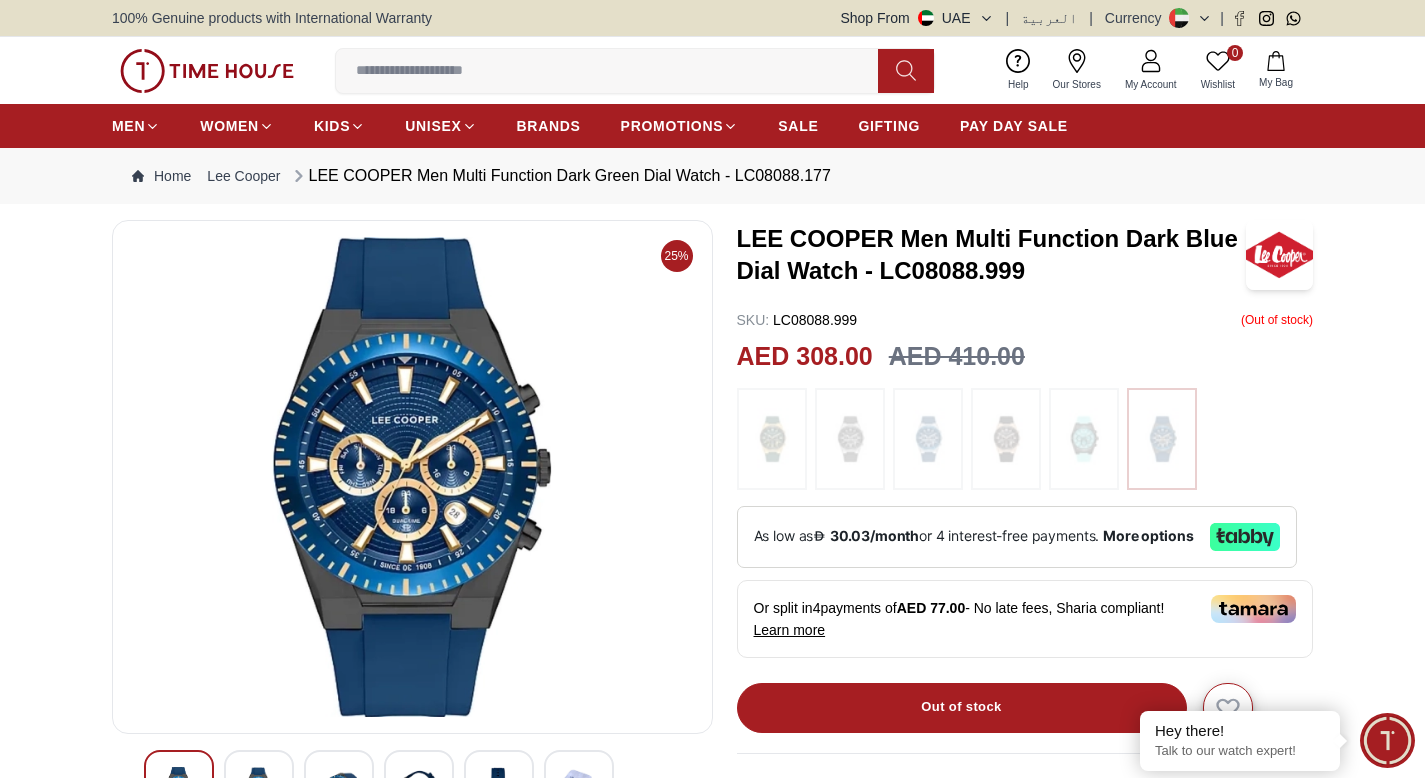 click at bounding box center (772, 439) 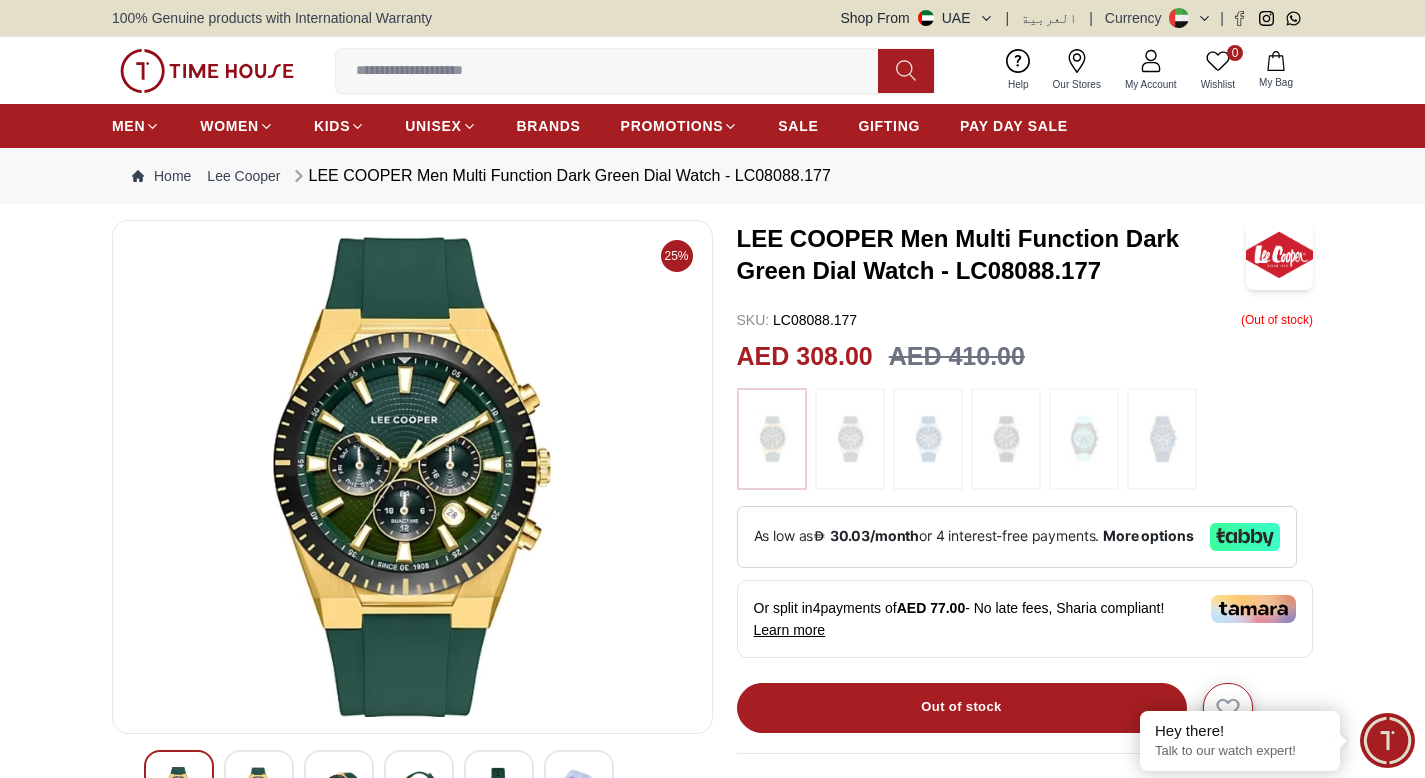 click at bounding box center [850, 439] 